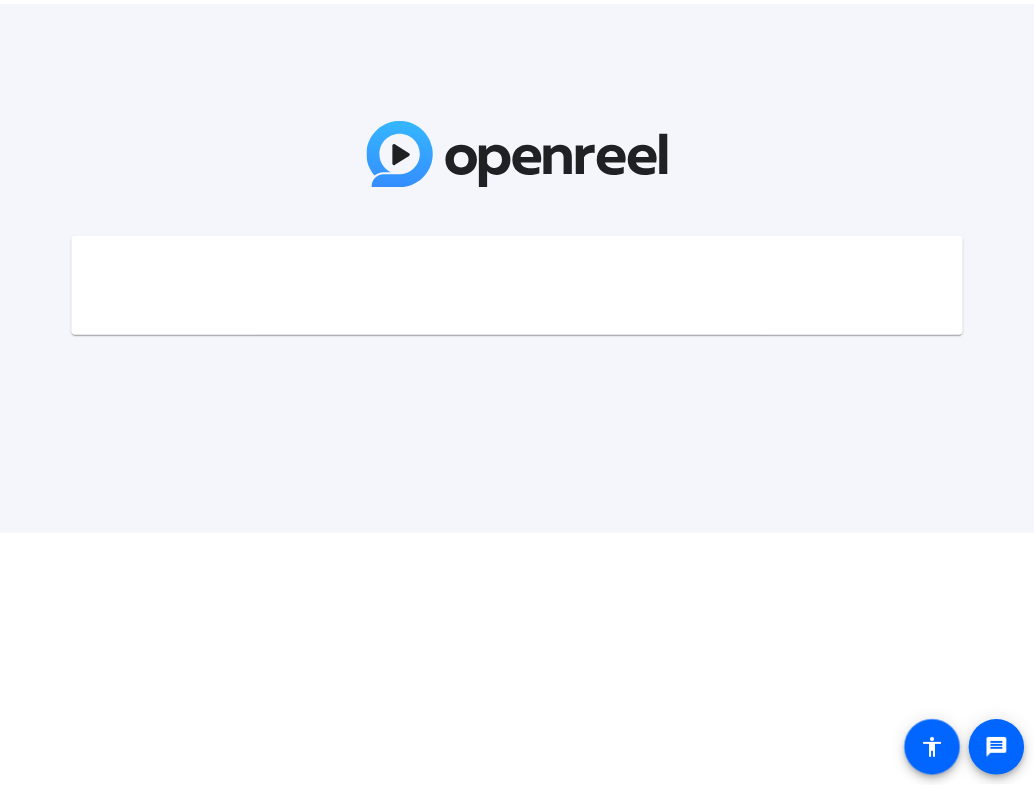scroll, scrollTop: 0, scrollLeft: 0, axis: both 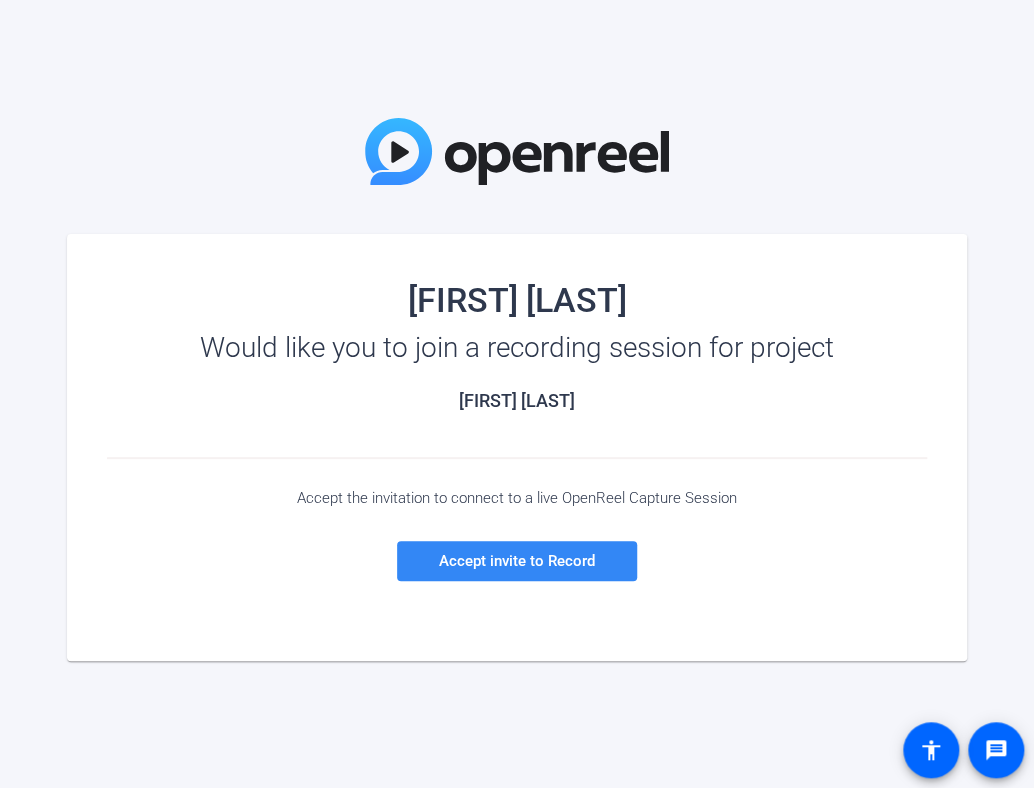click 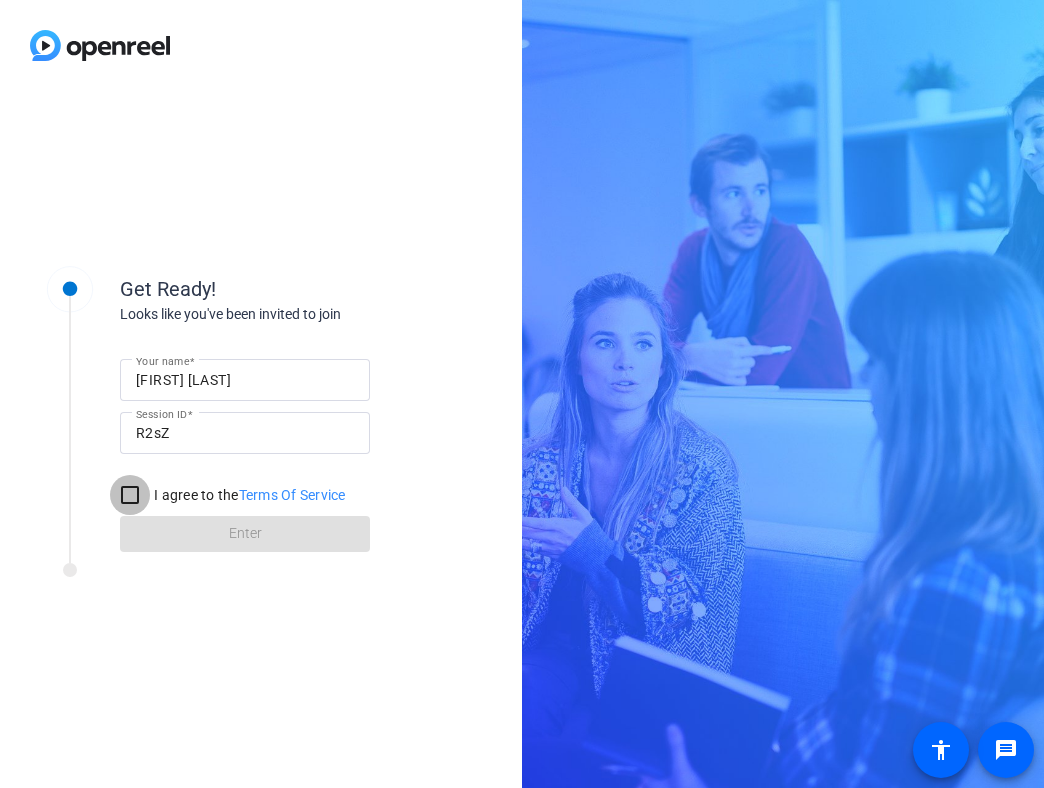 click on "I agree to the  Terms Of Service" at bounding box center (130, 495) 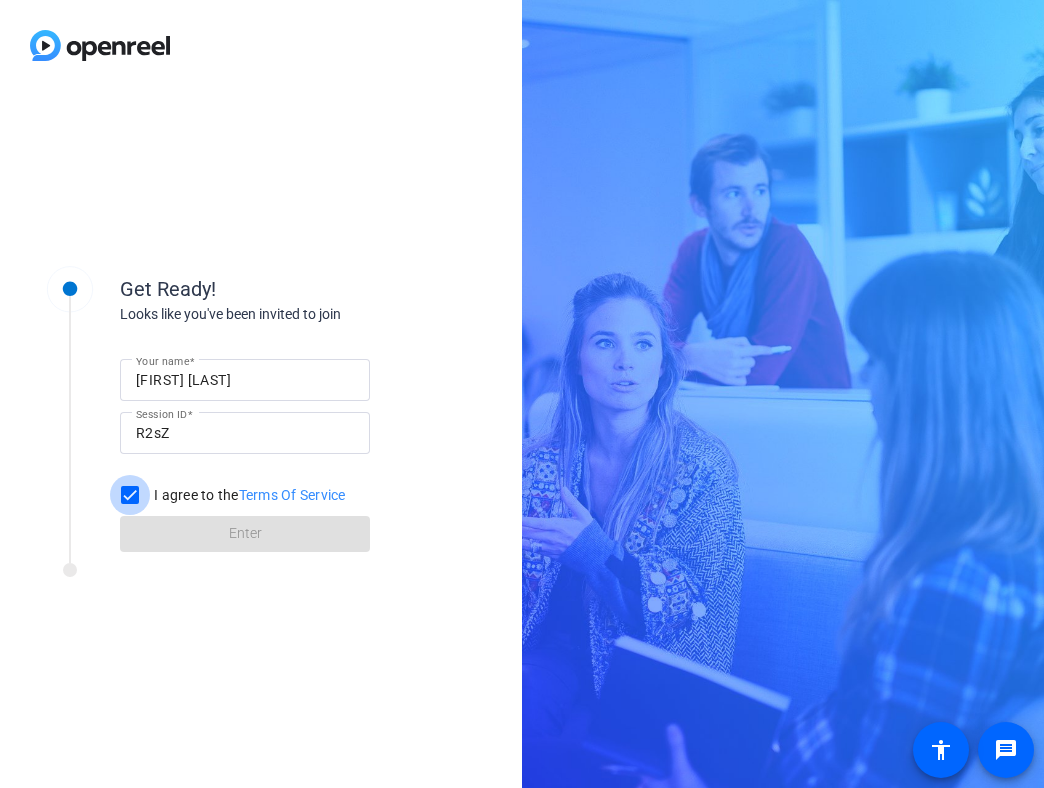 checkbox on "true" 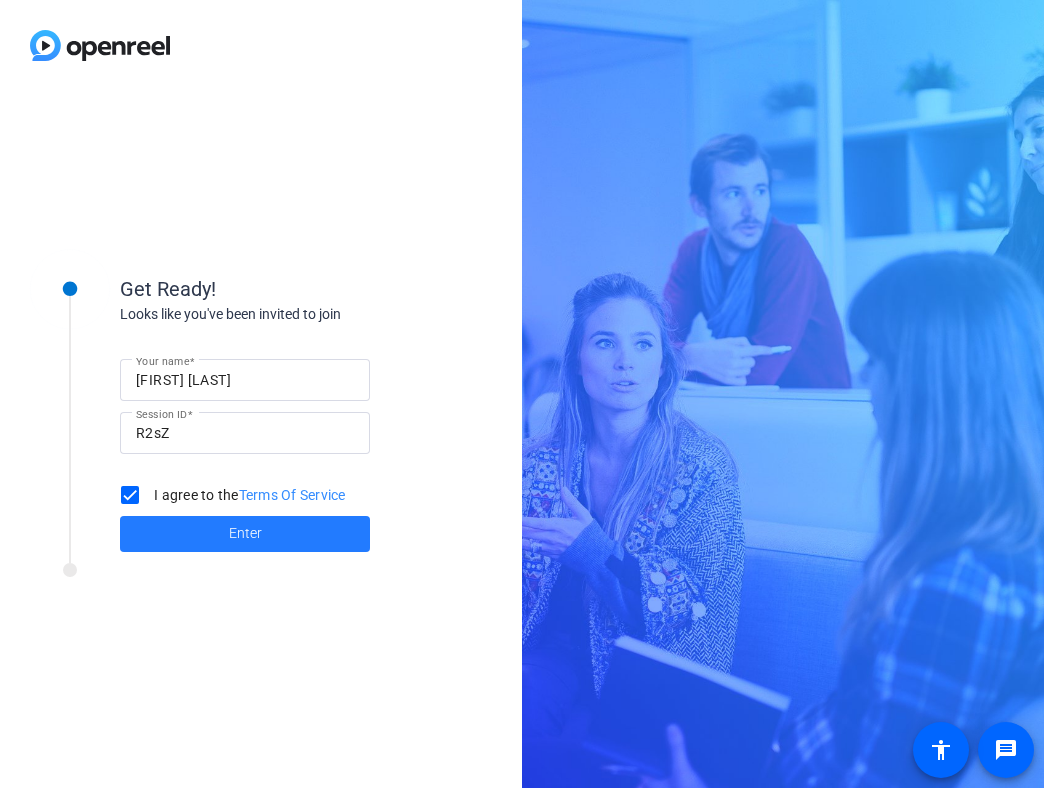 click 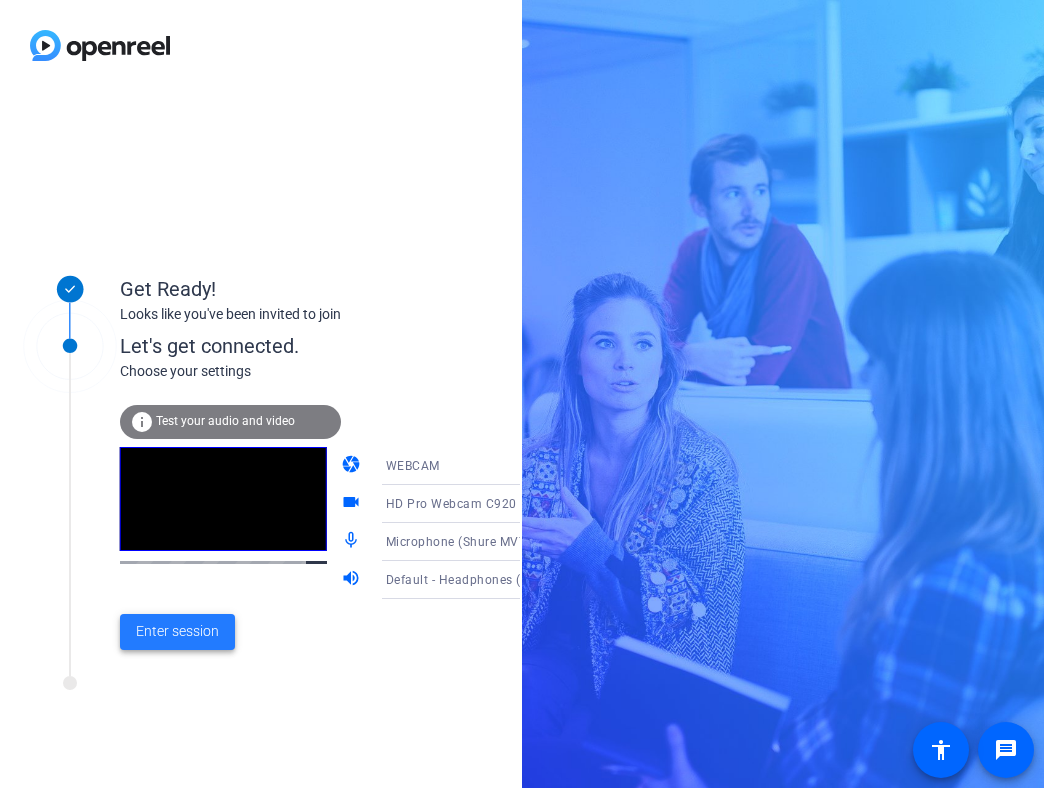 click on "Enter session" 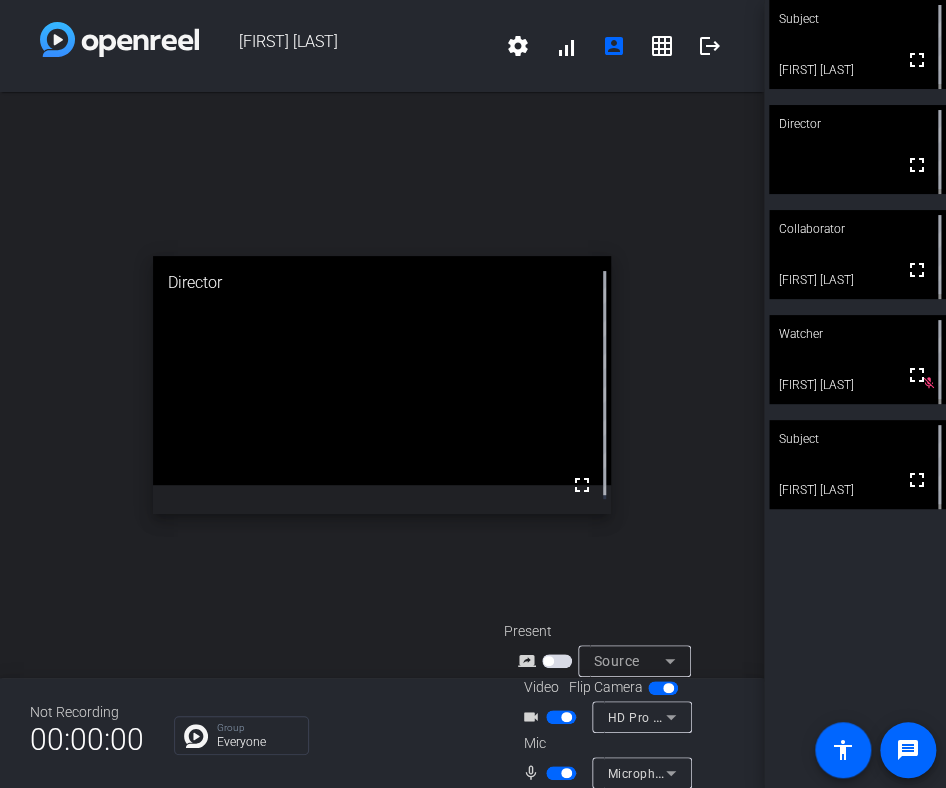 drag, startPoint x: 831, startPoint y: 448, endPoint x: 816, endPoint y: 413, distance: 38.078865 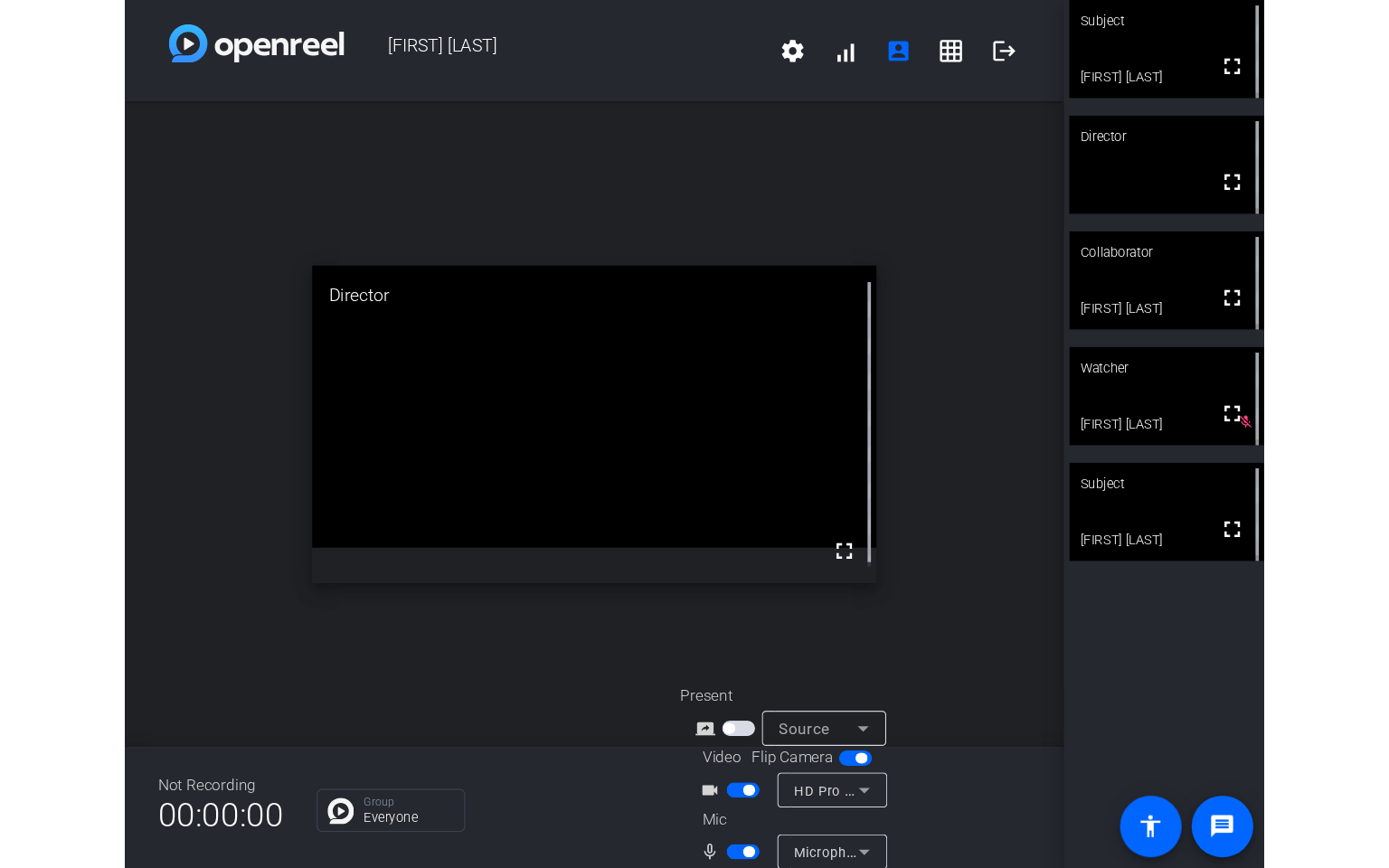 scroll, scrollTop: 71, scrollLeft: 0, axis: vertical 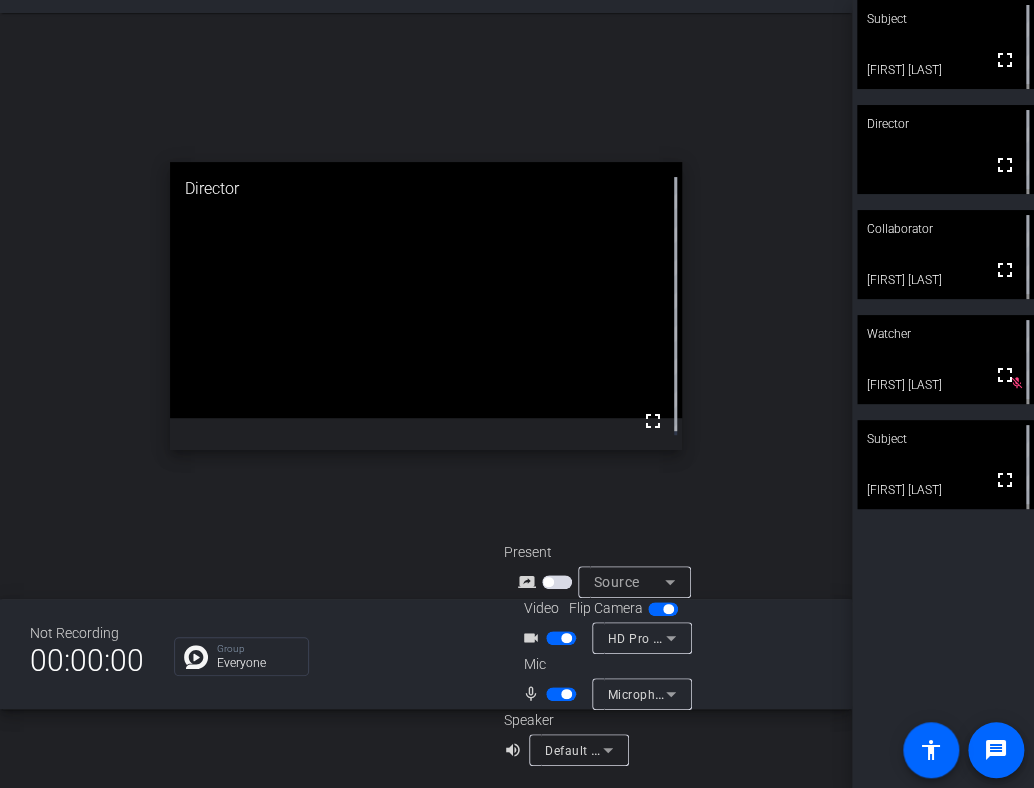 drag, startPoint x: 900, startPoint y: 487, endPoint x: 848, endPoint y: 442, distance: 68.76772 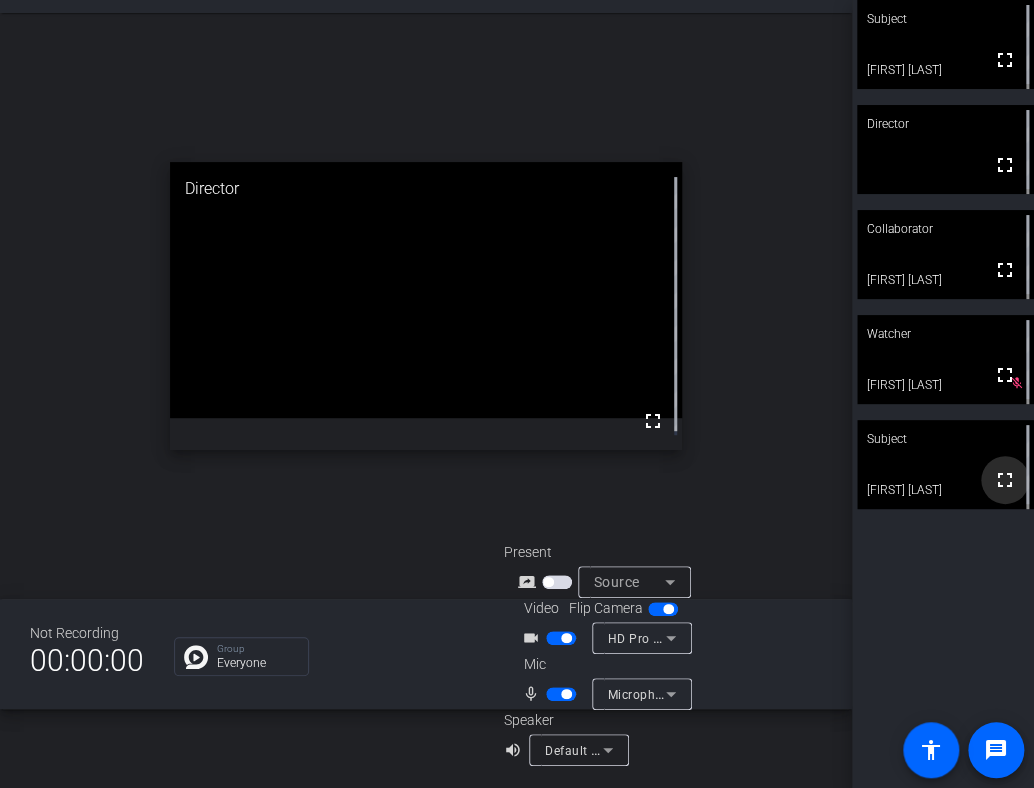 click on "fullscreen" 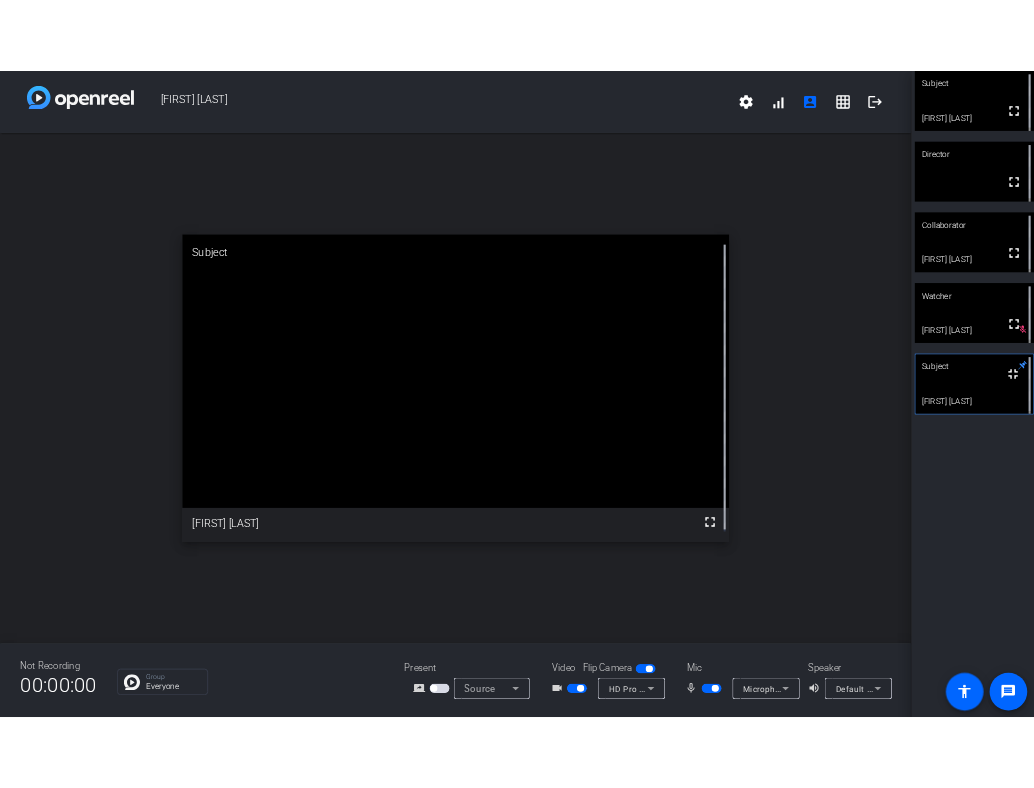 scroll, scrollTop: 23, scrollLeft: 0, axis: vertical 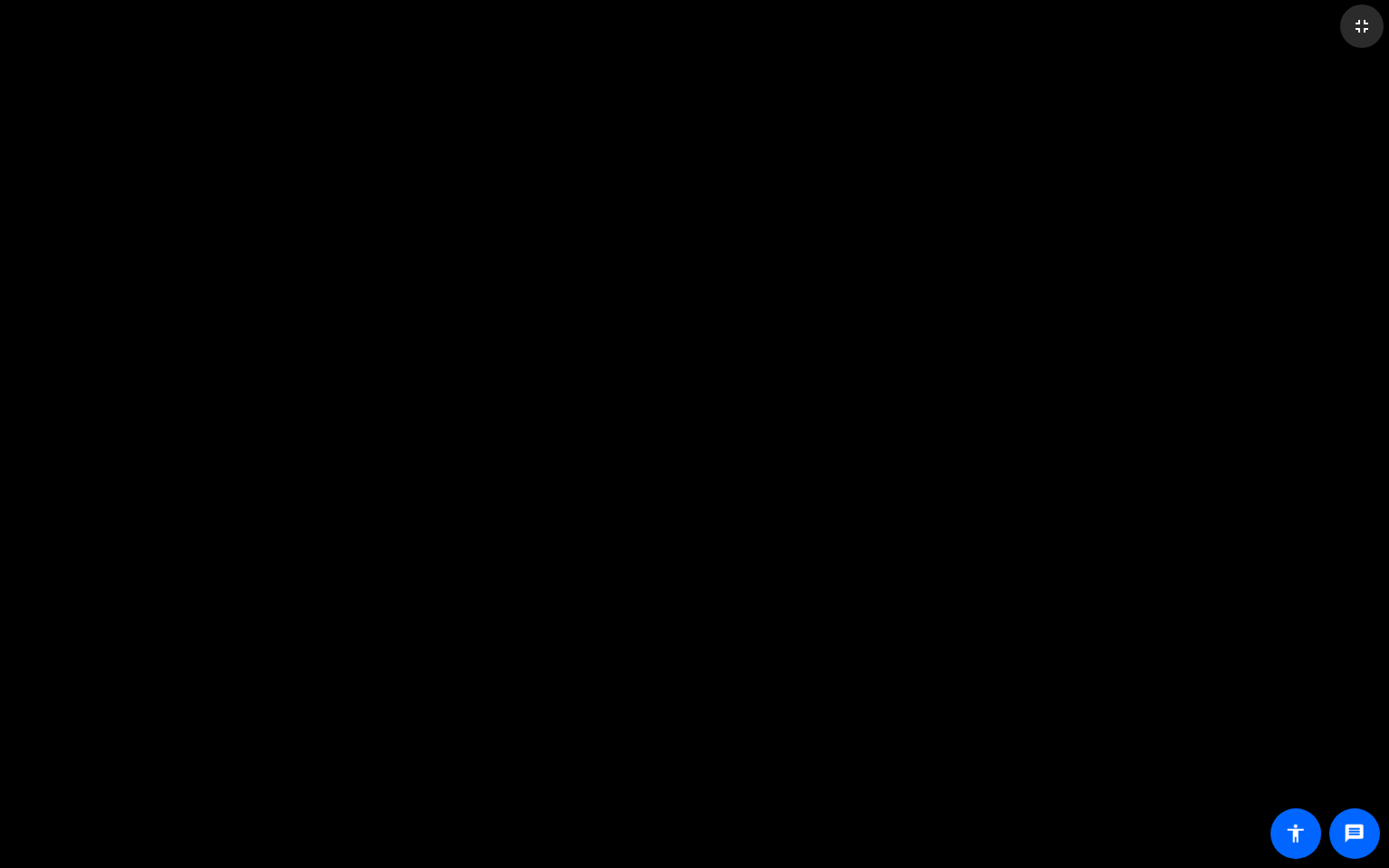 click on "fullscreen_exit" 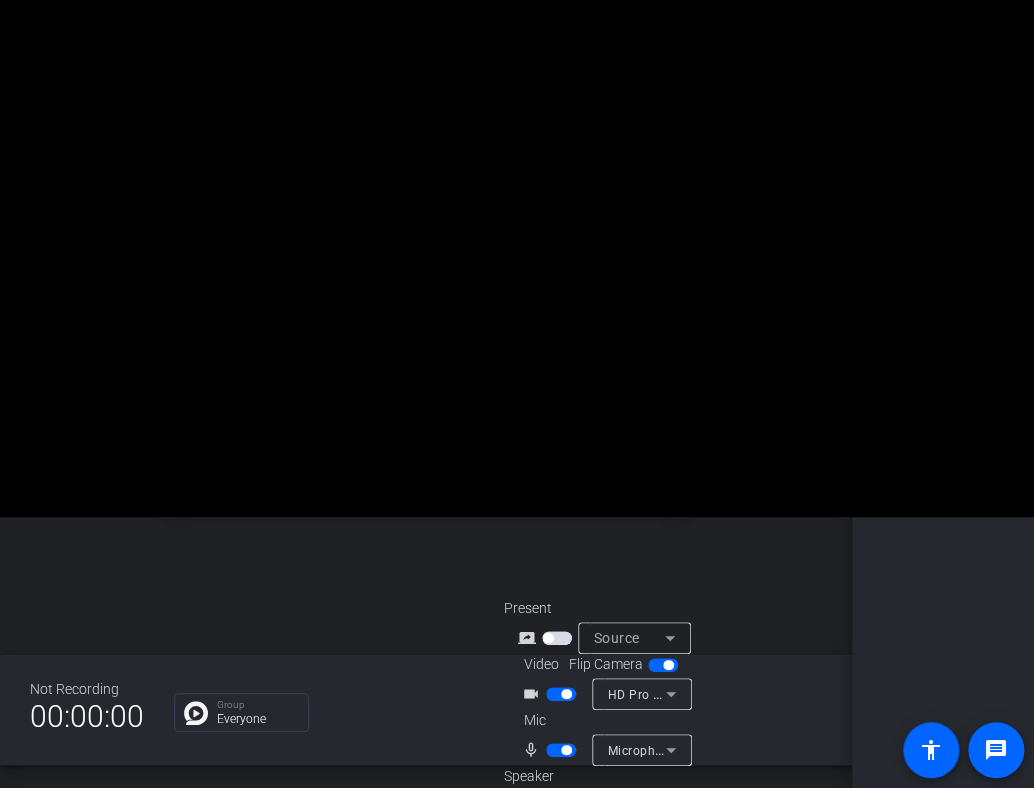 scroll, scrollTop: 79, scrollLeft: 0, axis: vertical 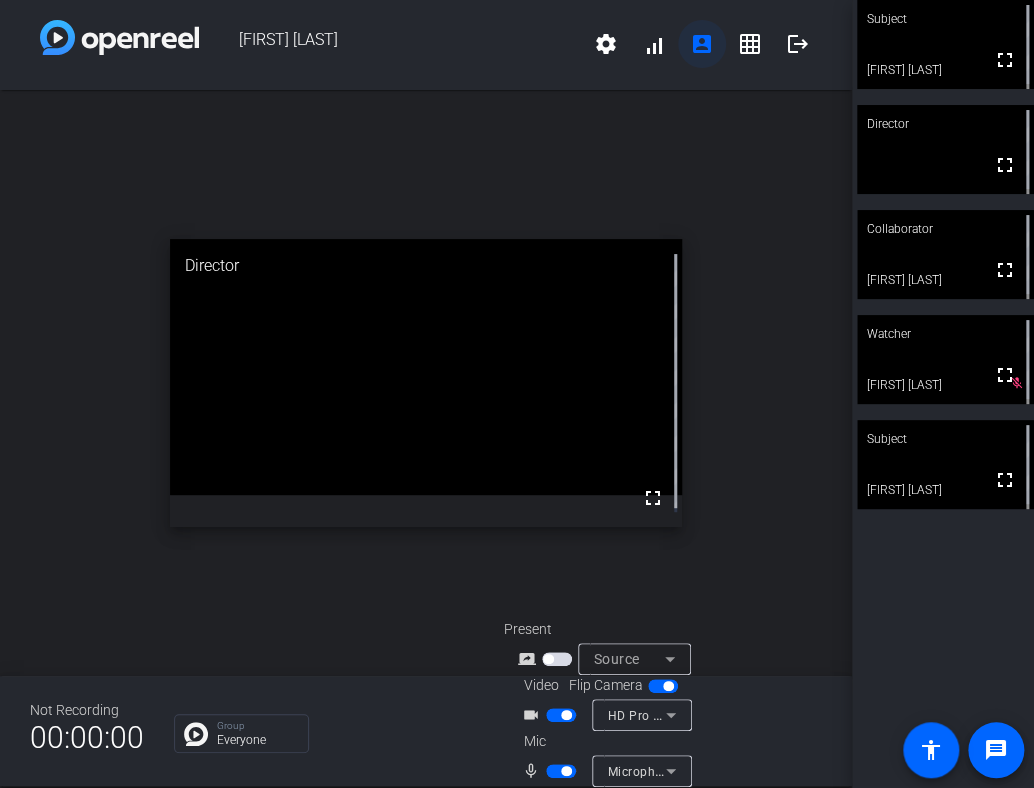 click on "account_box" 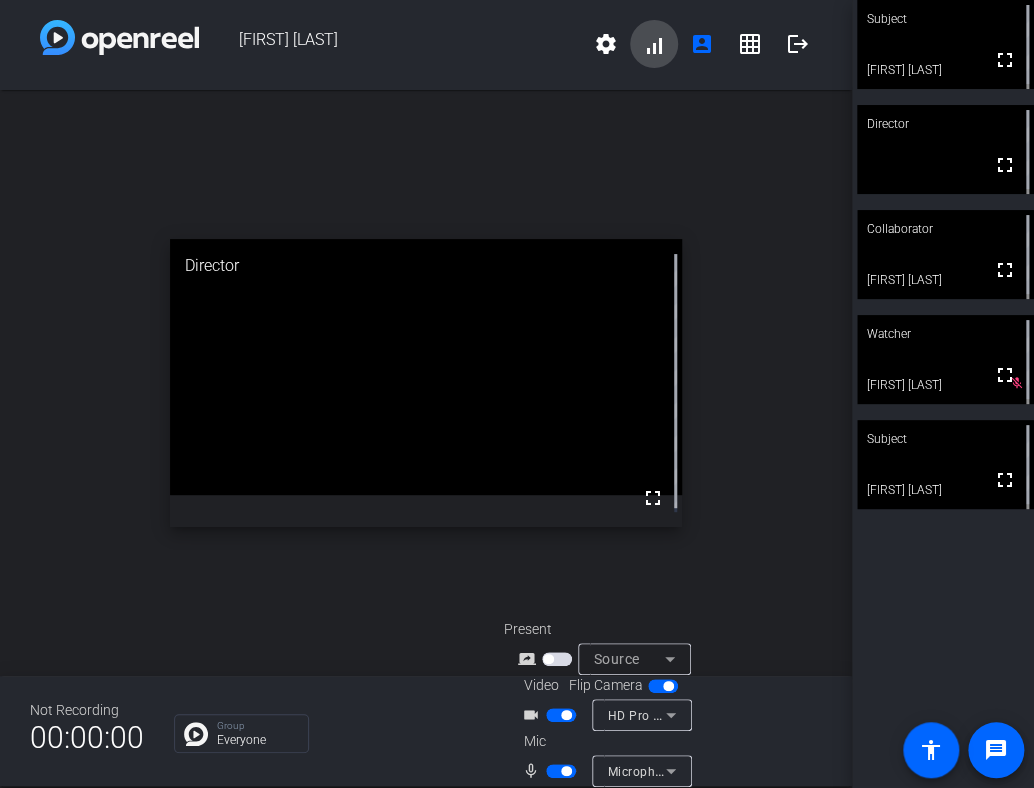 click 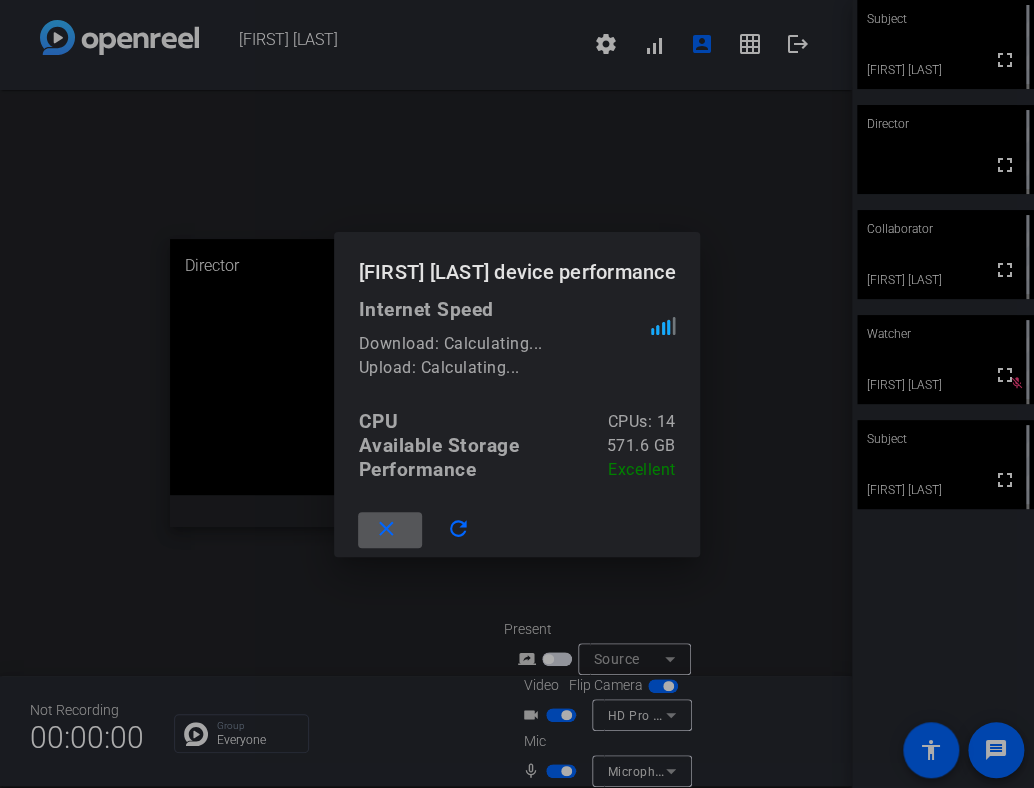 click at bounding box center (517, 394) 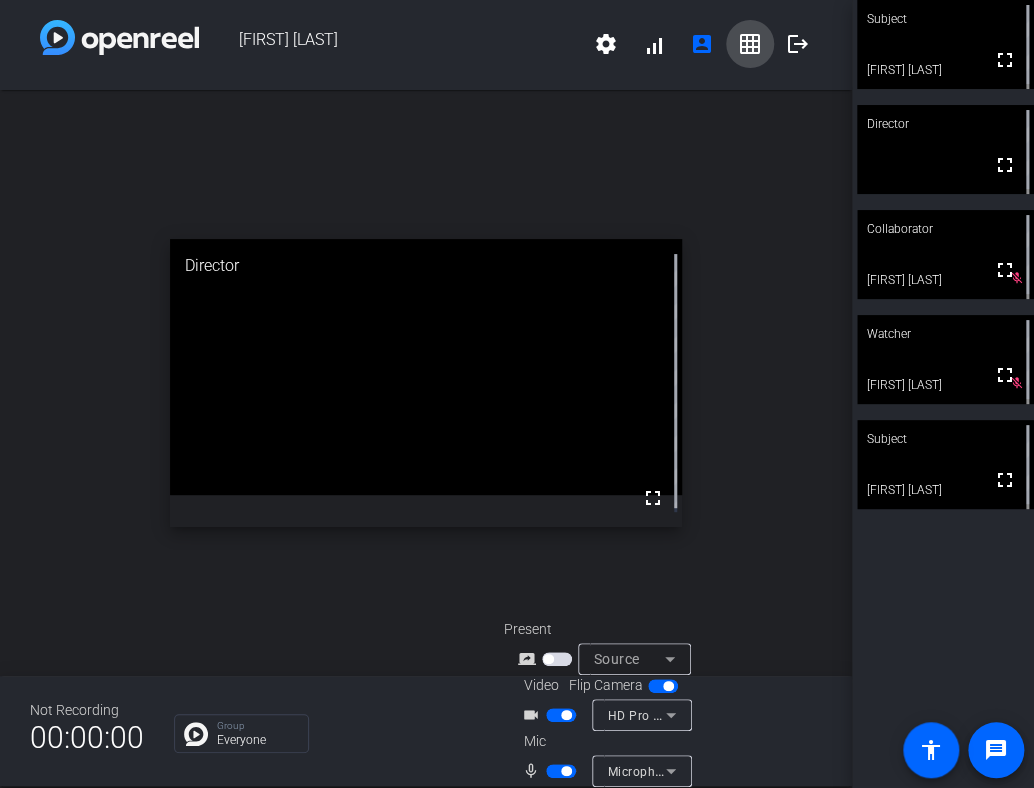 click on "grid_on" 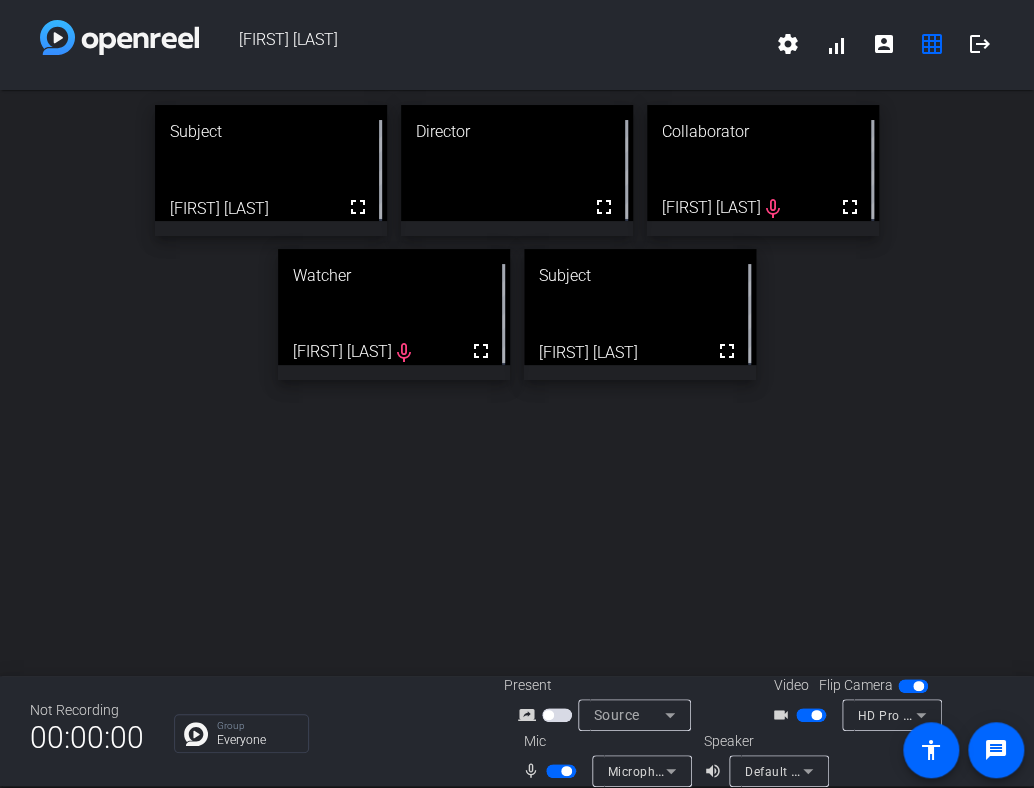 drag, startPoint x: 332, startPoint y: 300, endPoint x: 189, endPoint y: 142, distance: 213.10326 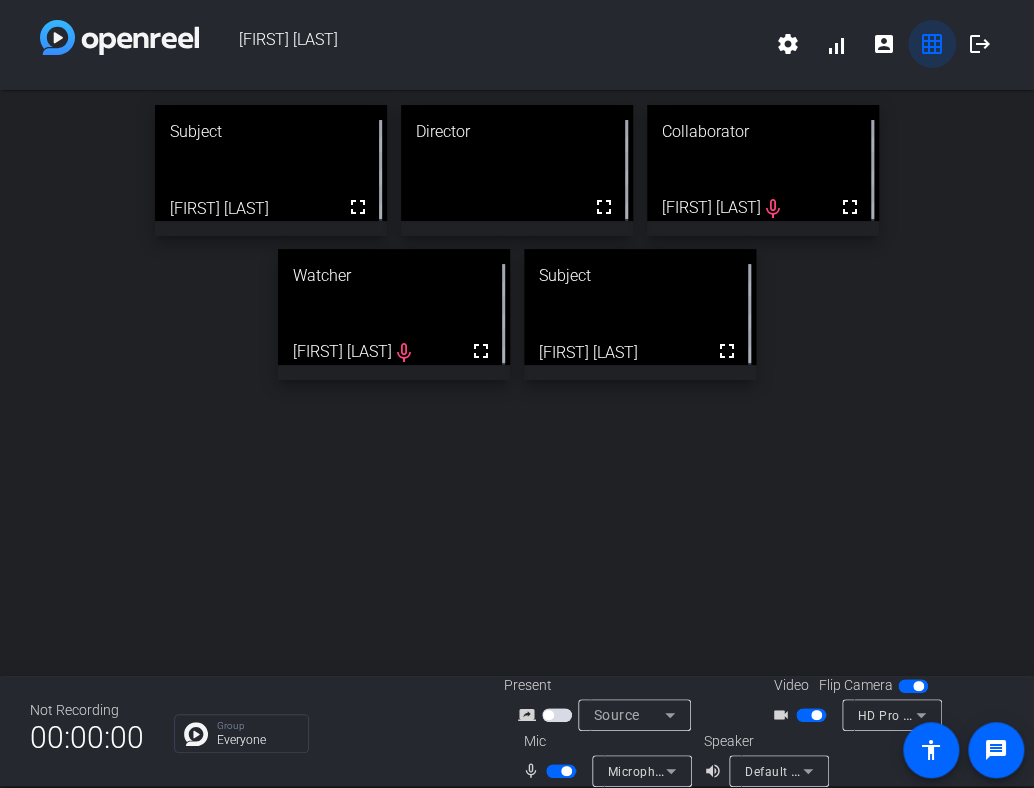 click on "grid_on" 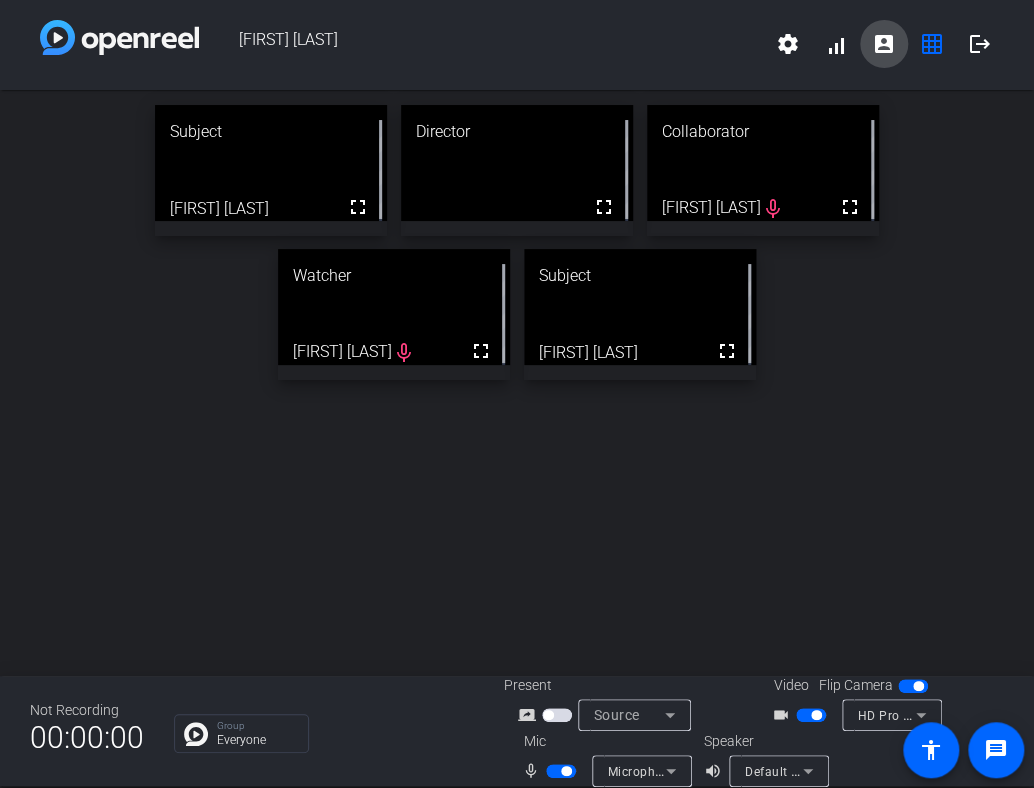 click on "account_box" 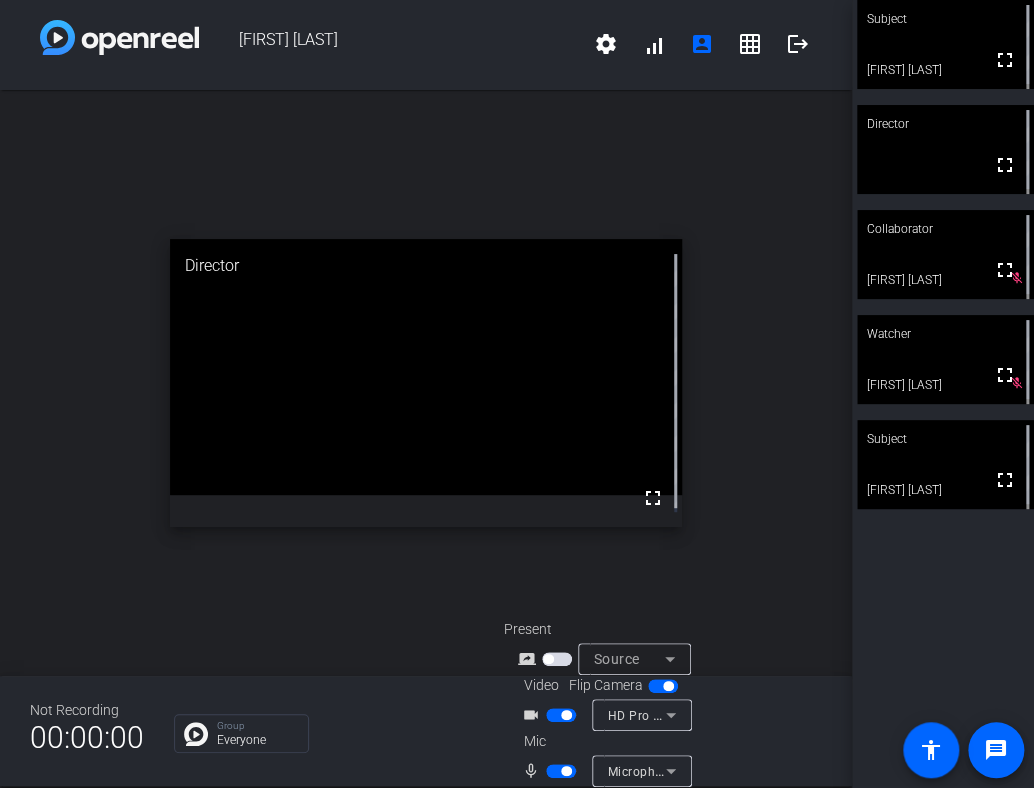 drag, startPoint x: 971, startPoint y: 483, endPoint x: 961, endPoint y: 396, distance: 87.57283 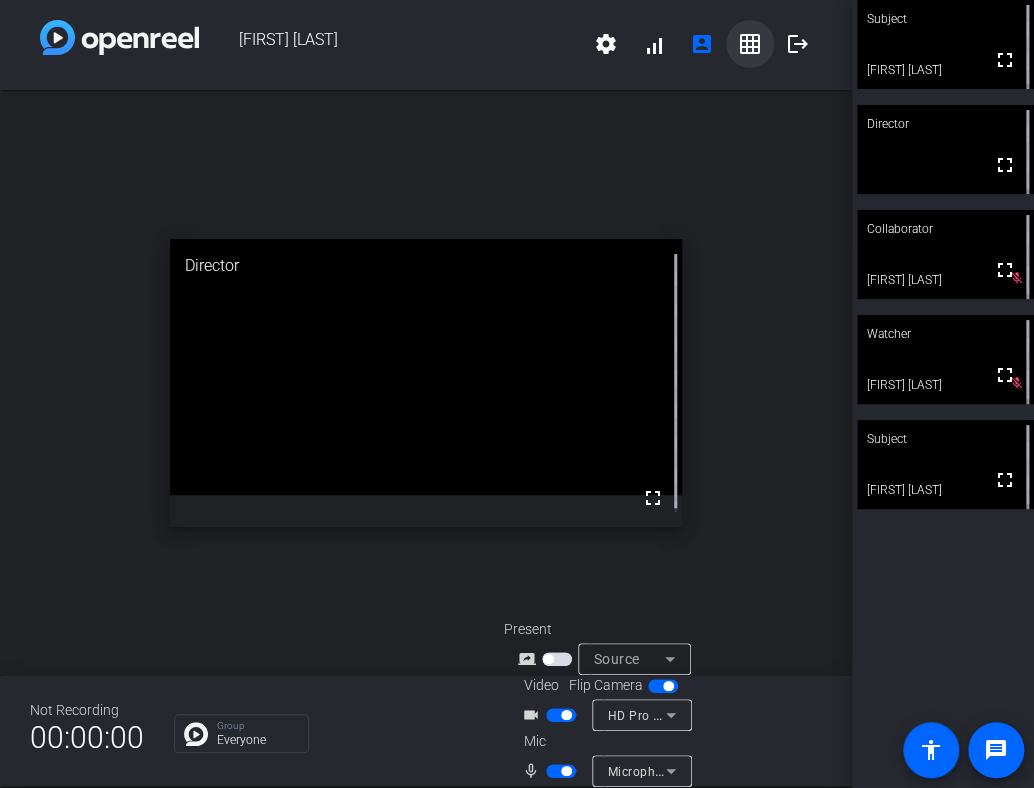 click on "grid_on" 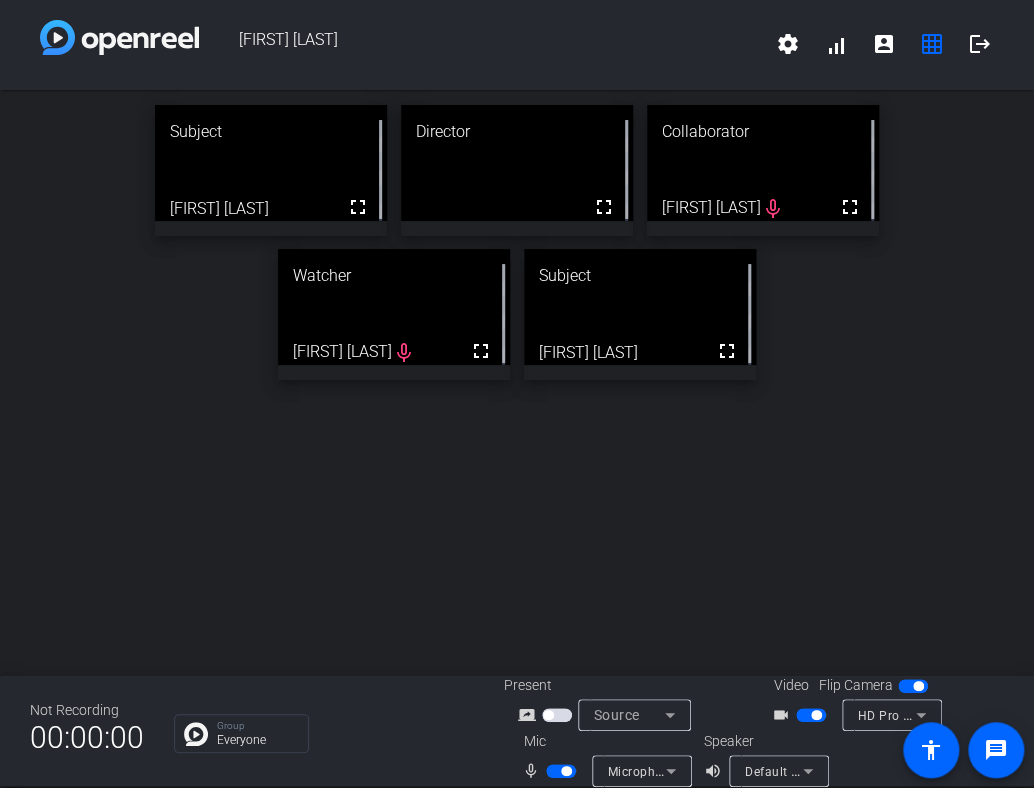 drag, startPoint x: 623, startPoint y: 343, endPoint x: 392, endPoint y: 239, distance: 253.3318 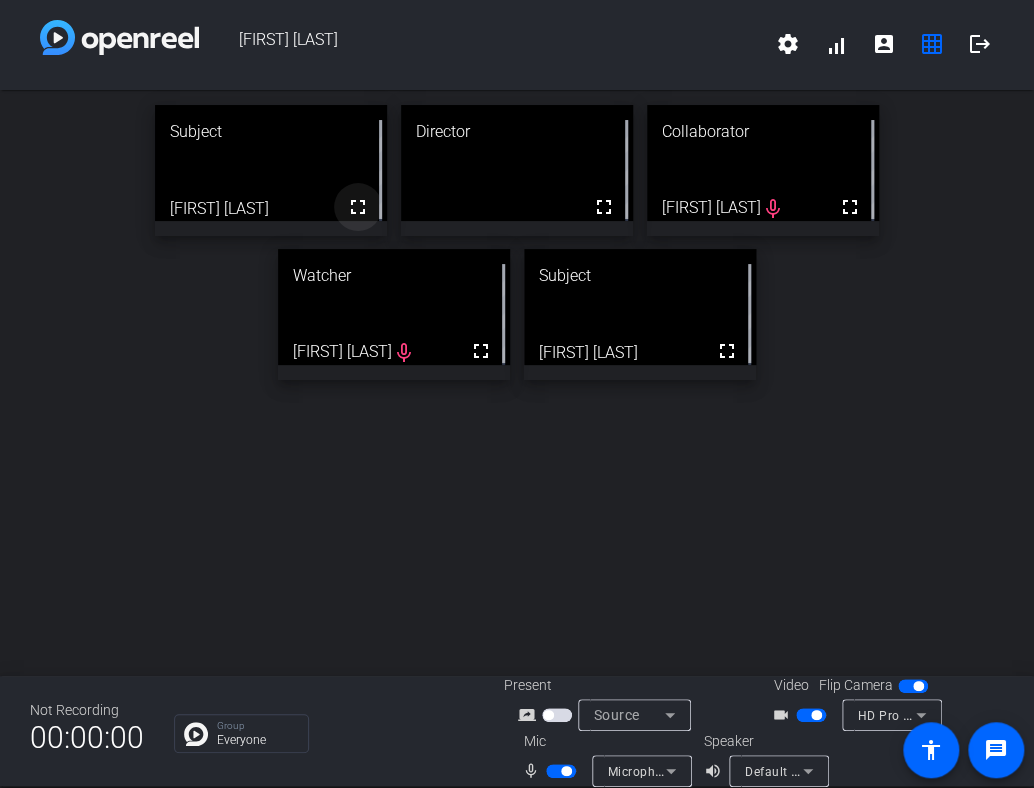 drag, startPoint x: 392, startPoint y: 239, endPoint x: 332, endPoint y: 195, distance: 74.404305 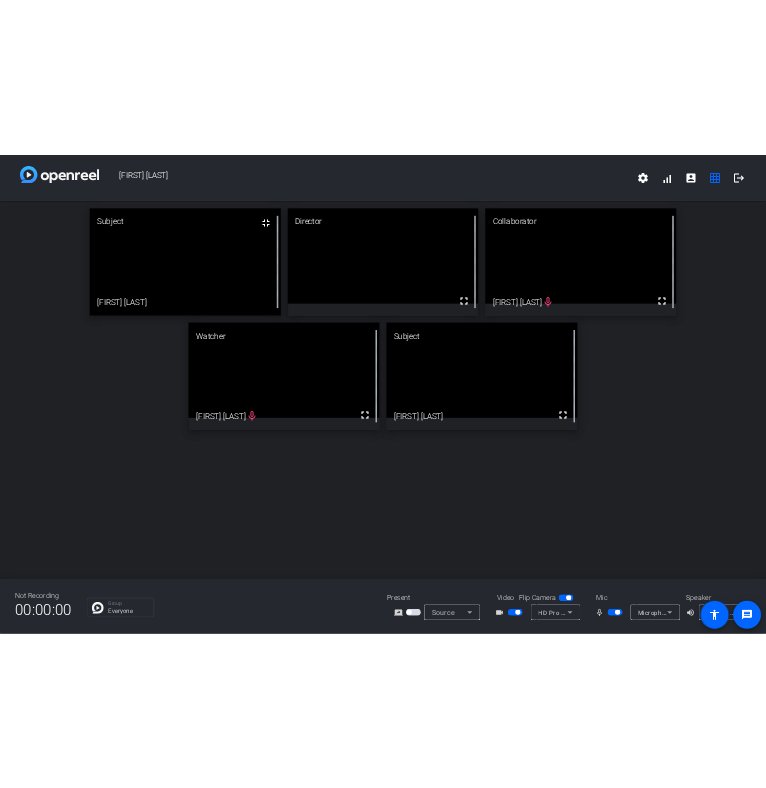 scroll, scrollTop: 0, scrollLeft: 0, axis: both 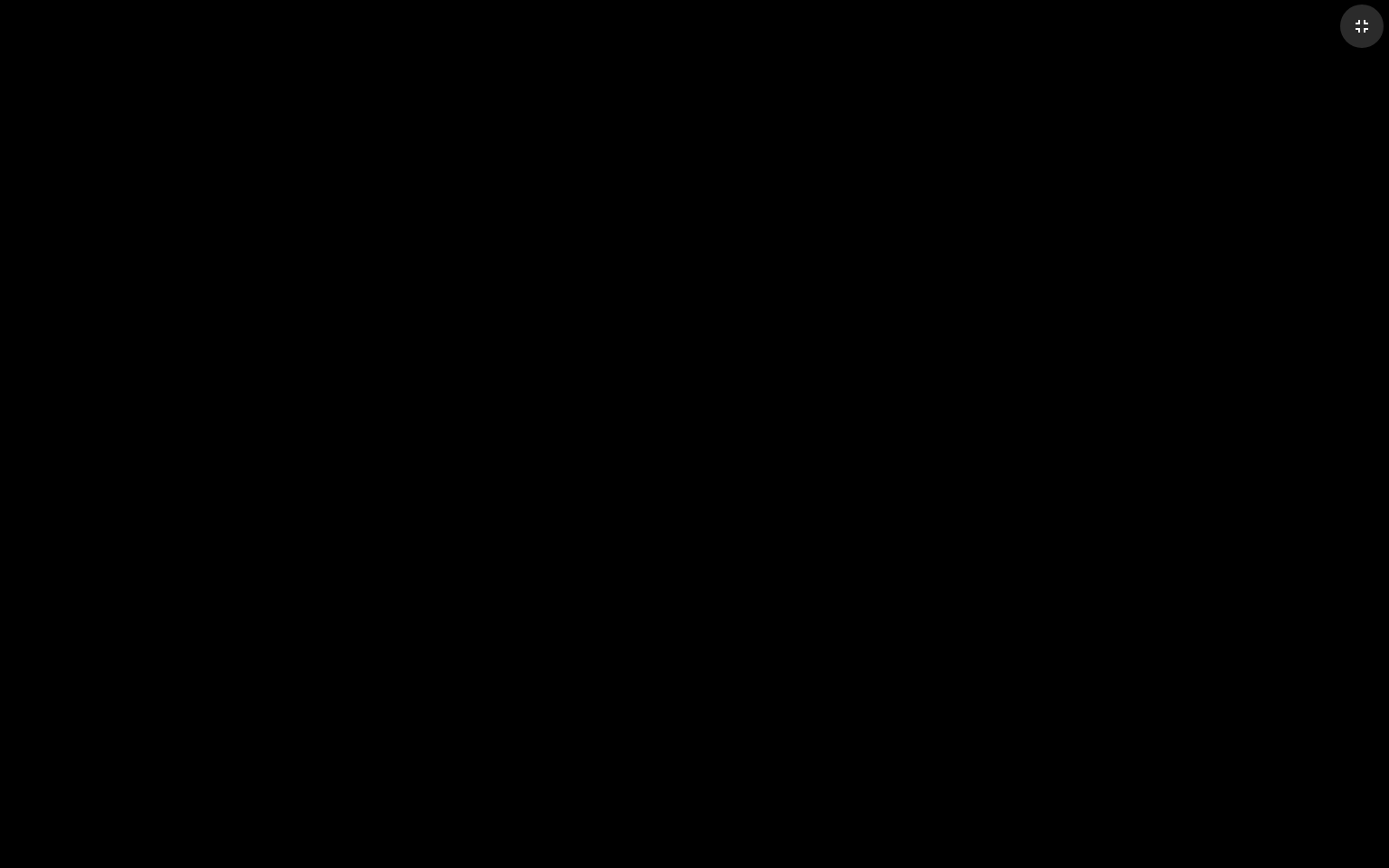 click on "fullscreen_exit" at bounding box center [1362, 26] 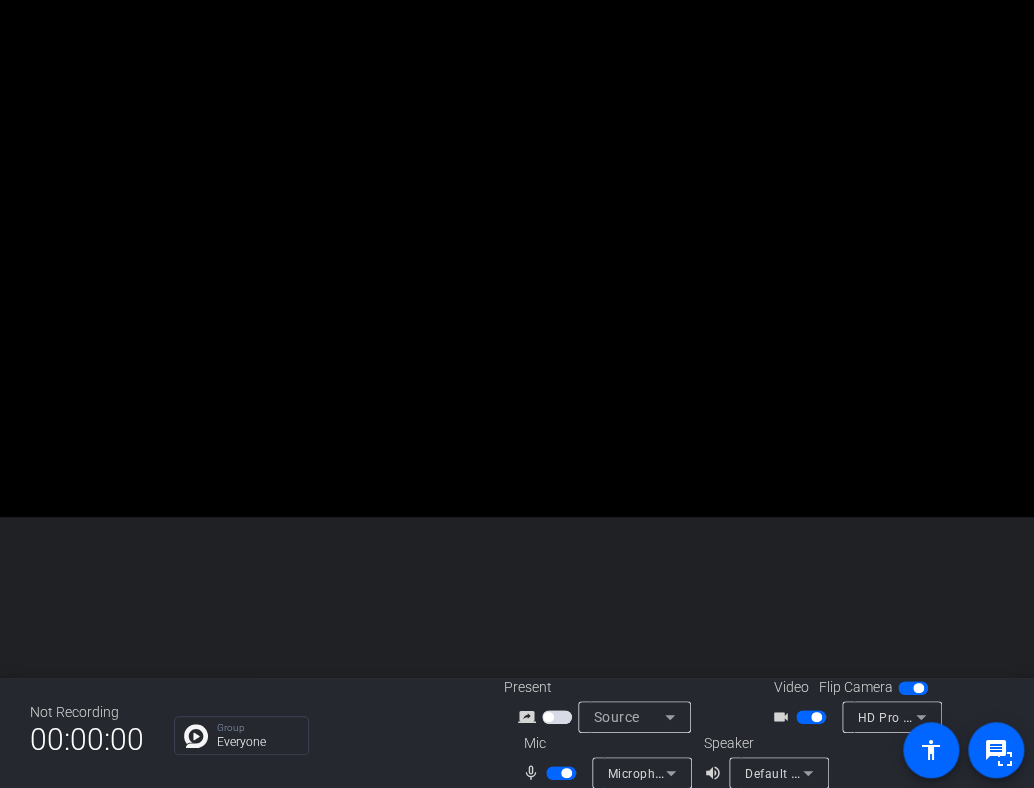 drag, startPoint x: 0, startPoint y: 290, endPoint x: 307, endPoint y: 290, distance: 307 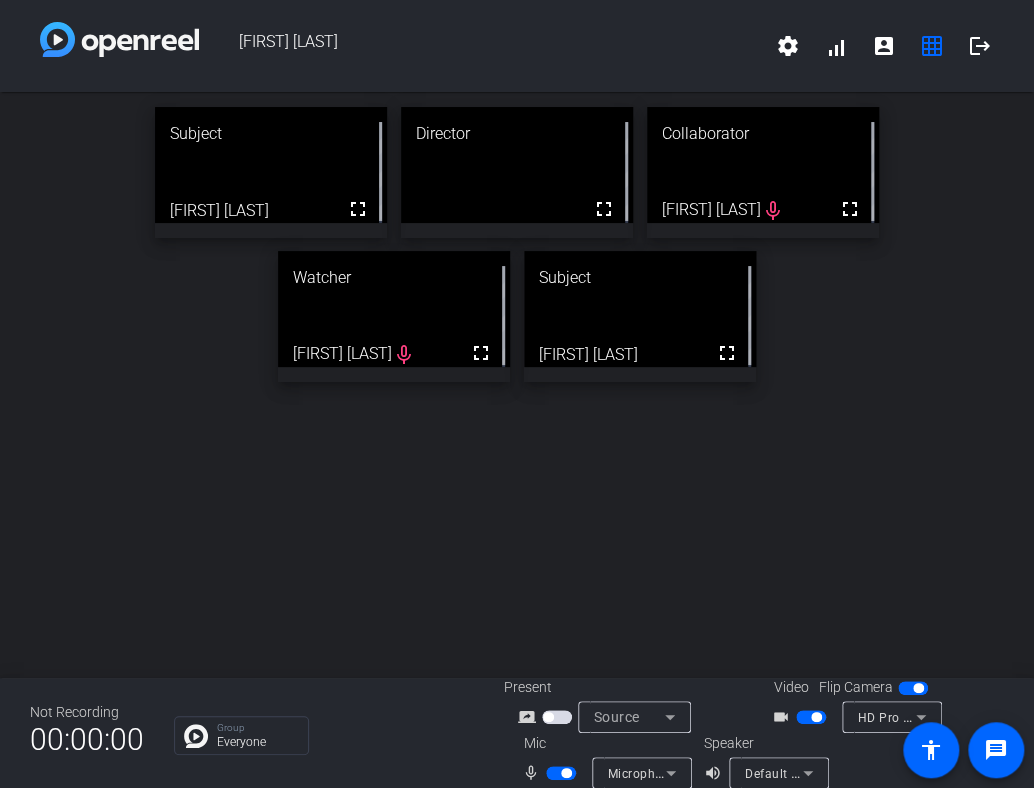 click on "Subject  fullscreen  Malissa Williams   Director  fullscreen     Collaborator  fullscreen  Mark Pagán  mic_none  Watcher  fullscreen  Kali Robinson  mic_none  Subject  fullscreen  Alexandria Beightol" at bounding box center (517, 244) 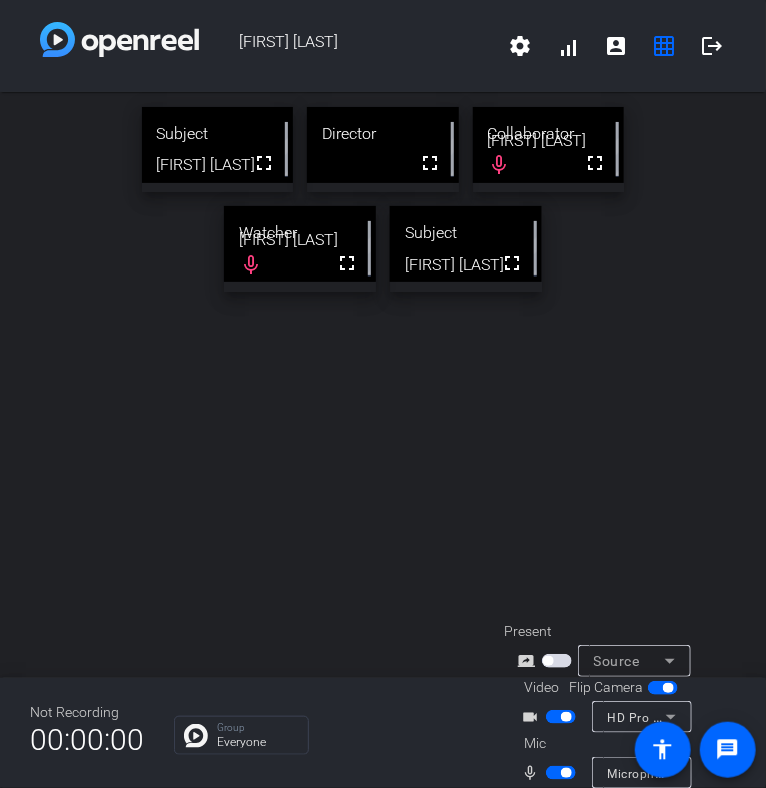 click on "Subject" at bounding box center (218, 134) 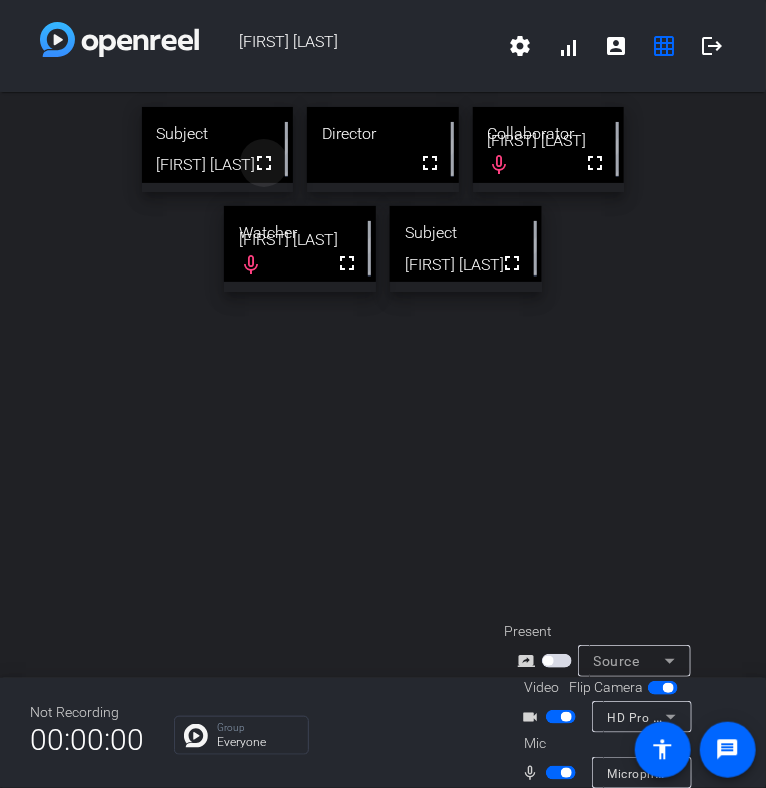 click on "fullscreen" at bounding box center [264, 163] 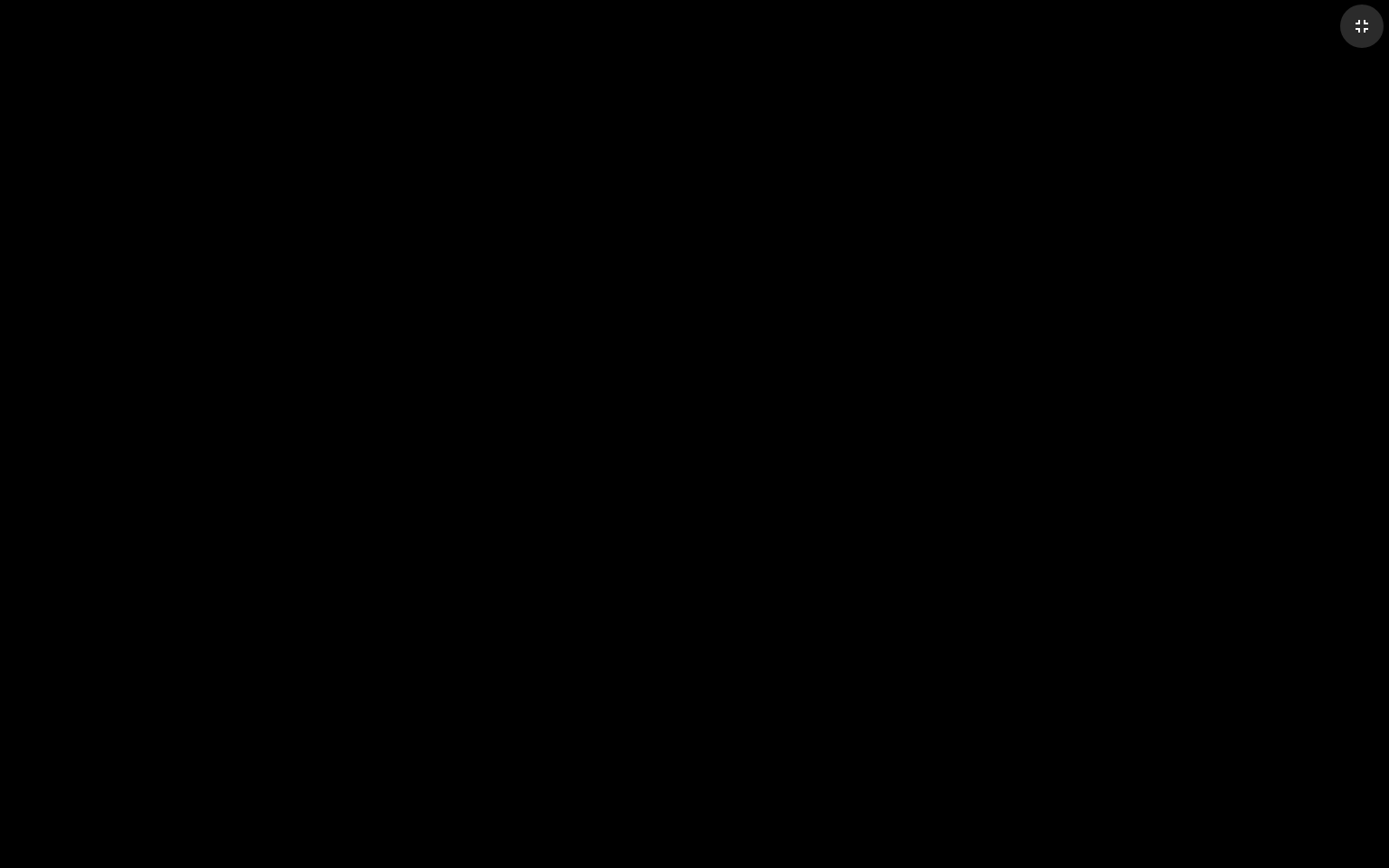 click on "fullscreen_exit" at bounding box center (1362, 26) 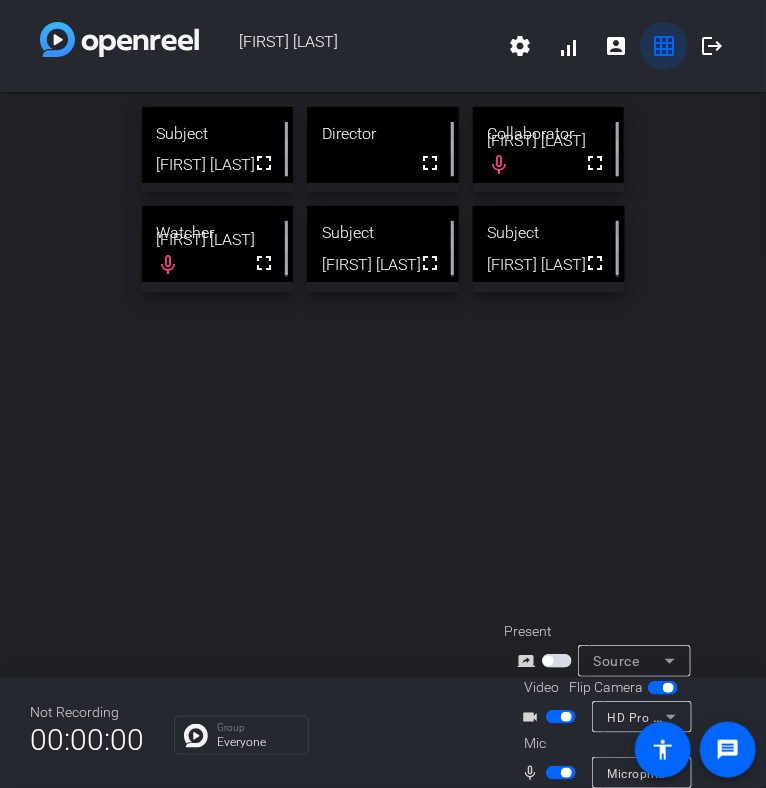 click on "grid_on" 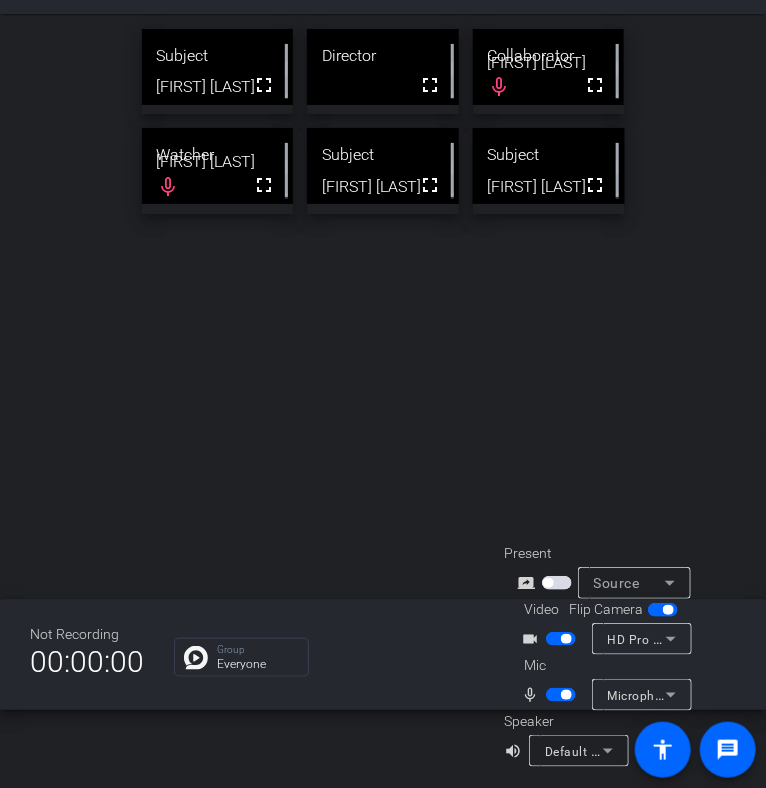 scroll, scrollTop: 0, scrollLeft: 0, axis: both 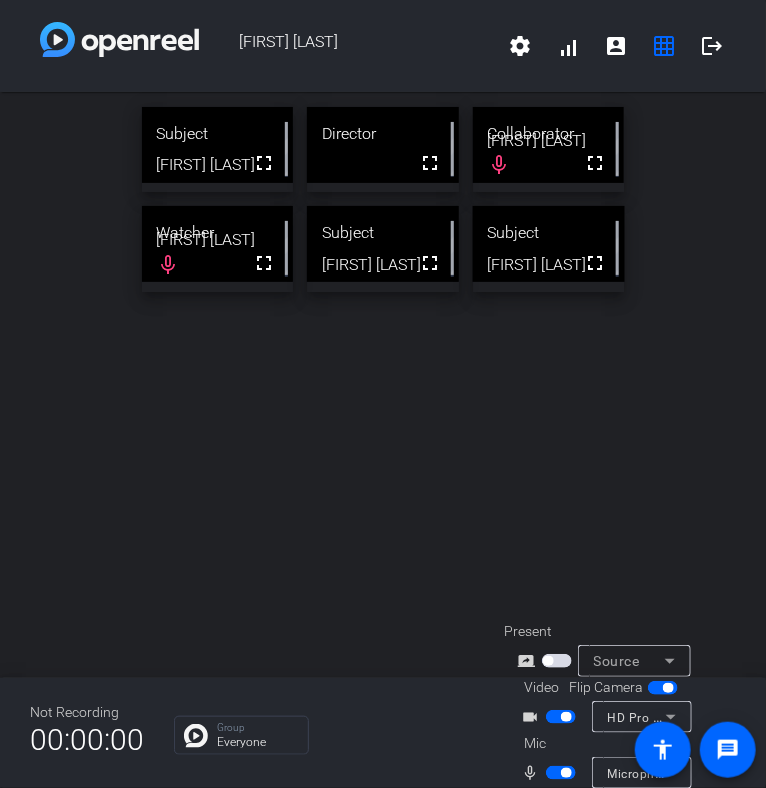 click at bounding box center (218, 145) 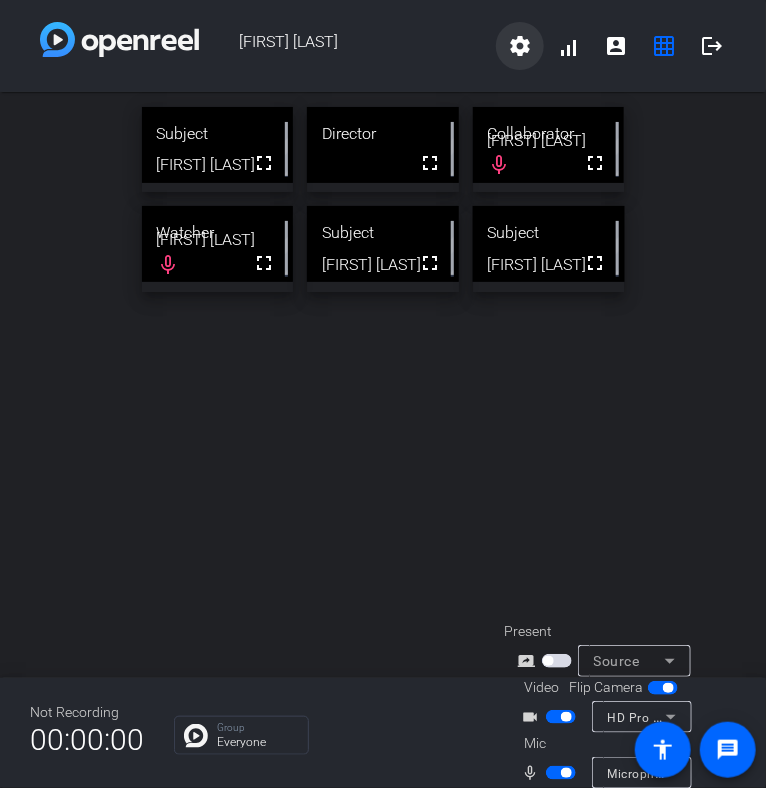 click on "settings" 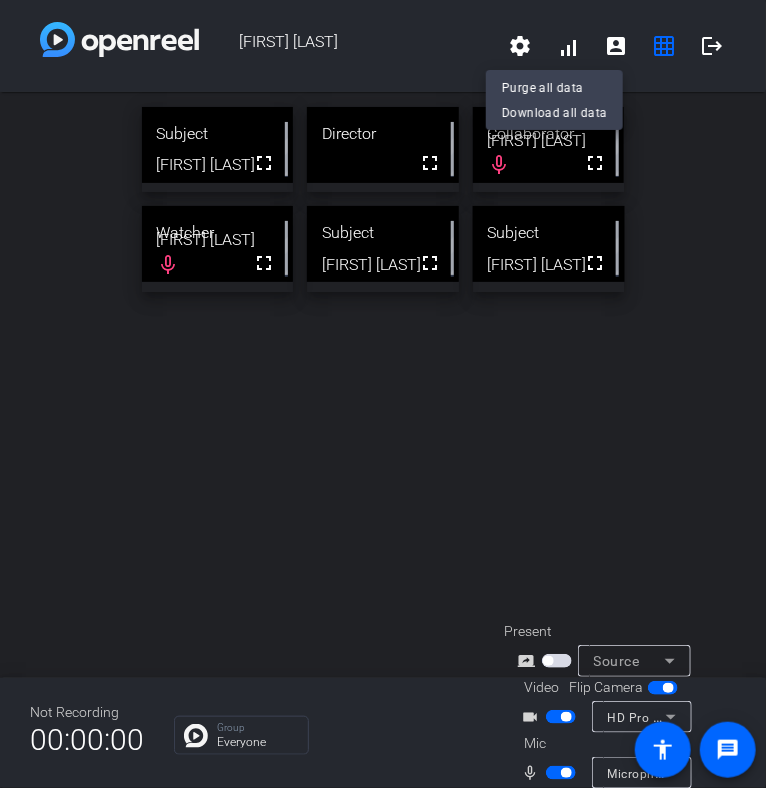 click at bounding box center (383, 394) 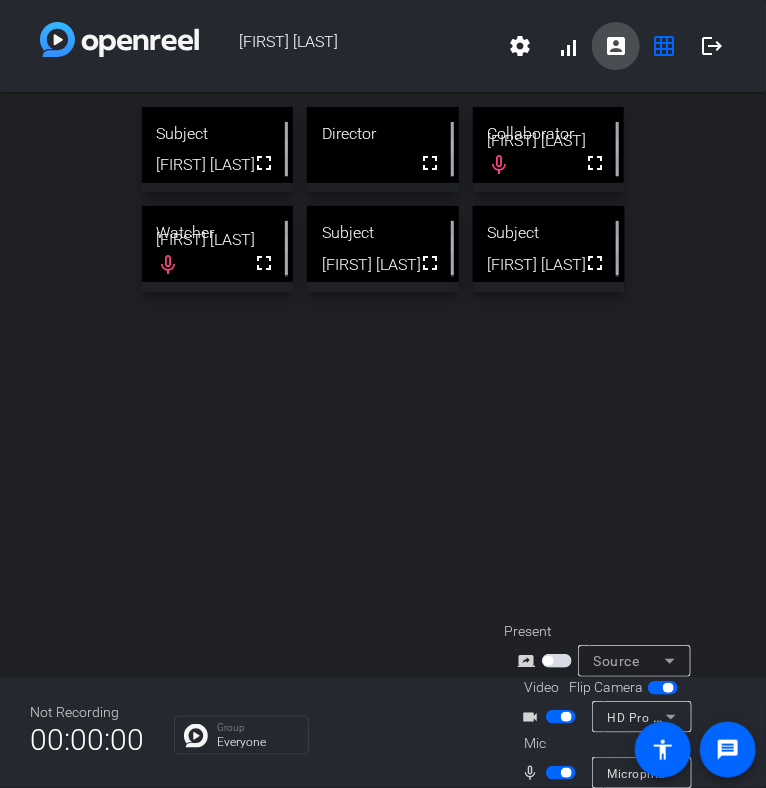 click on "account_box" 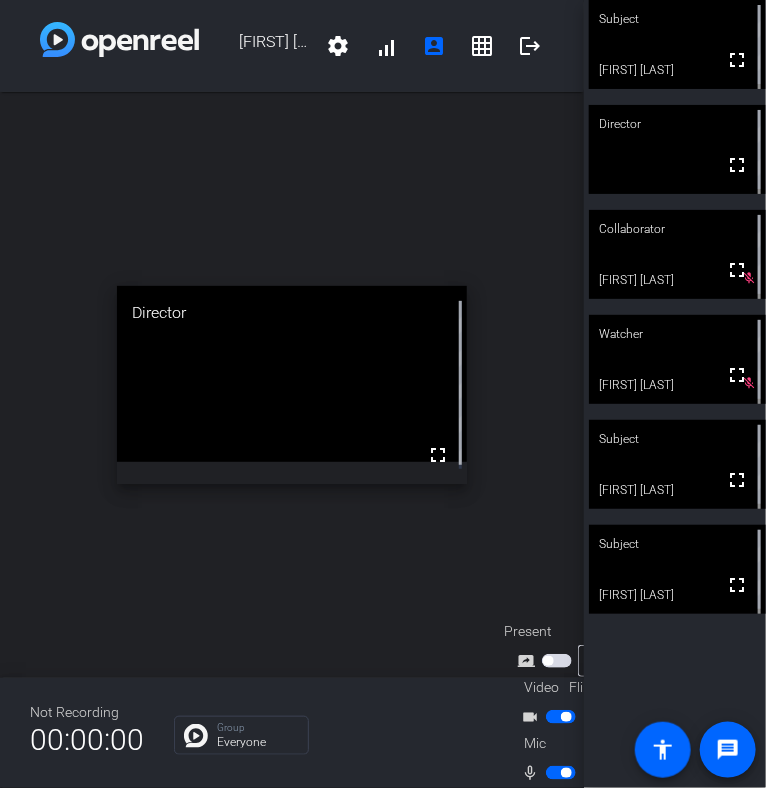 drag, startPoint x: 654, startPoint y: 602, endPoint x: 590, endPoint y: 576, distance: 69.079666 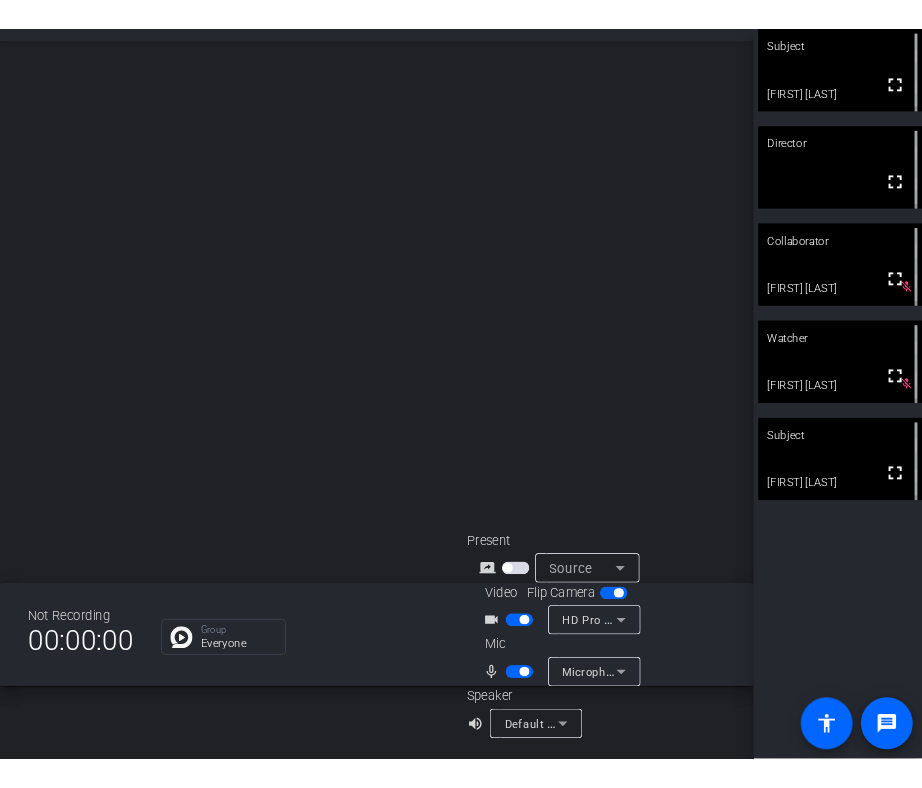 scroll, scrollTop: 0, scrollLeft: 0, axis: both 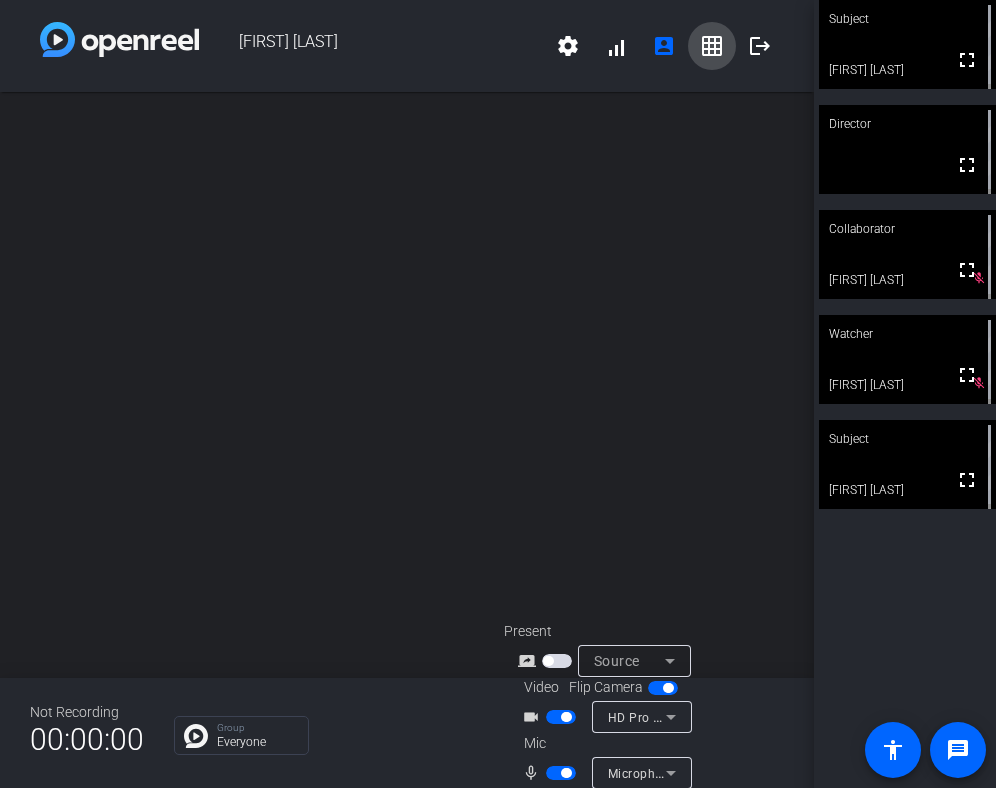 click on "grid_on" 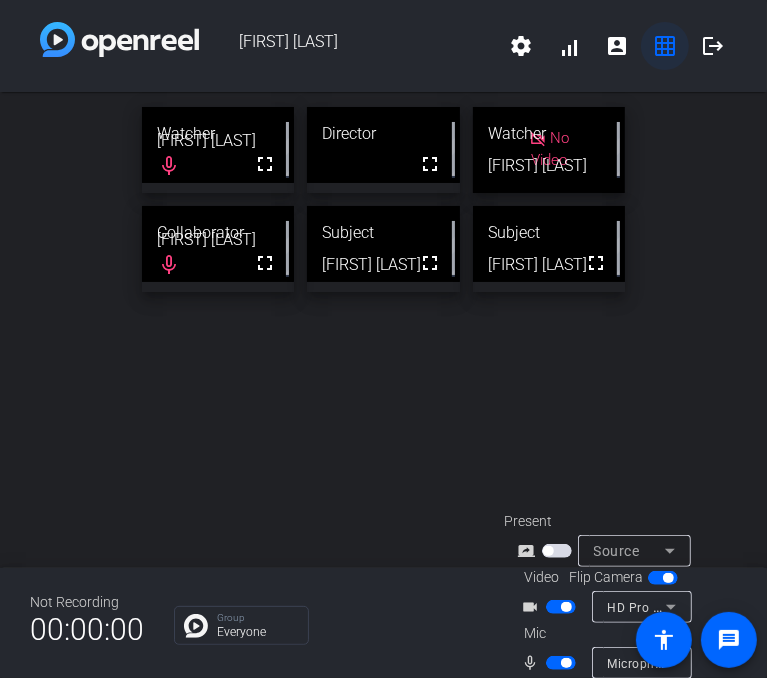 click on "grid_on" 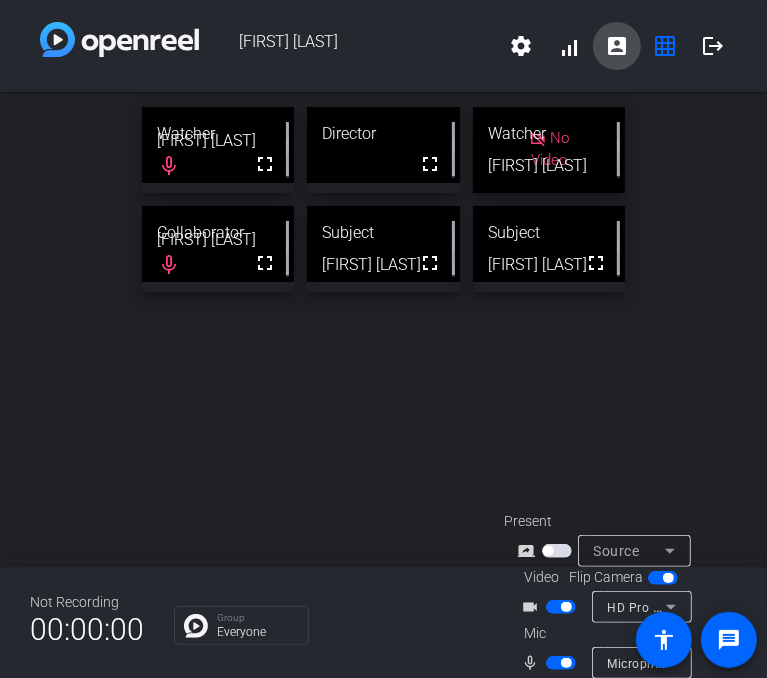 click on "account_box" 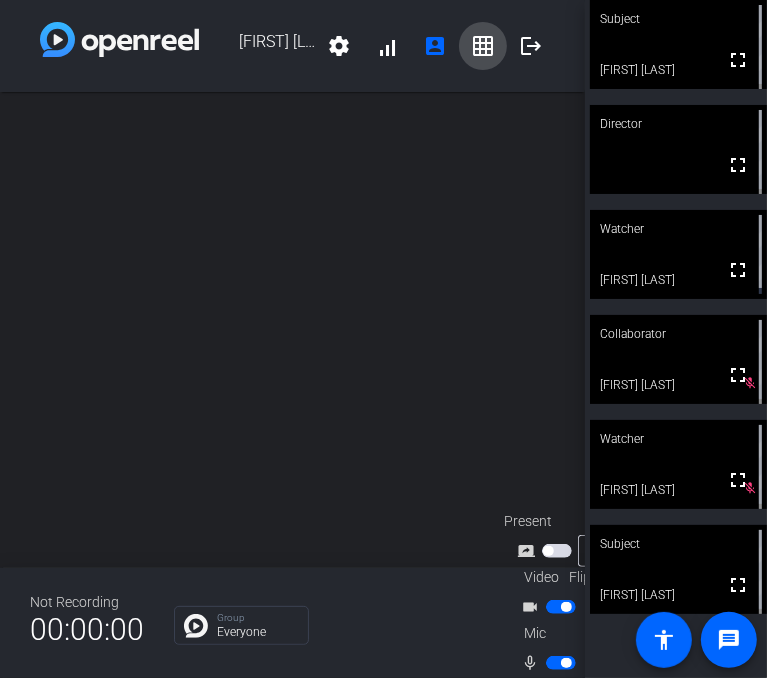 click on "grid_on" 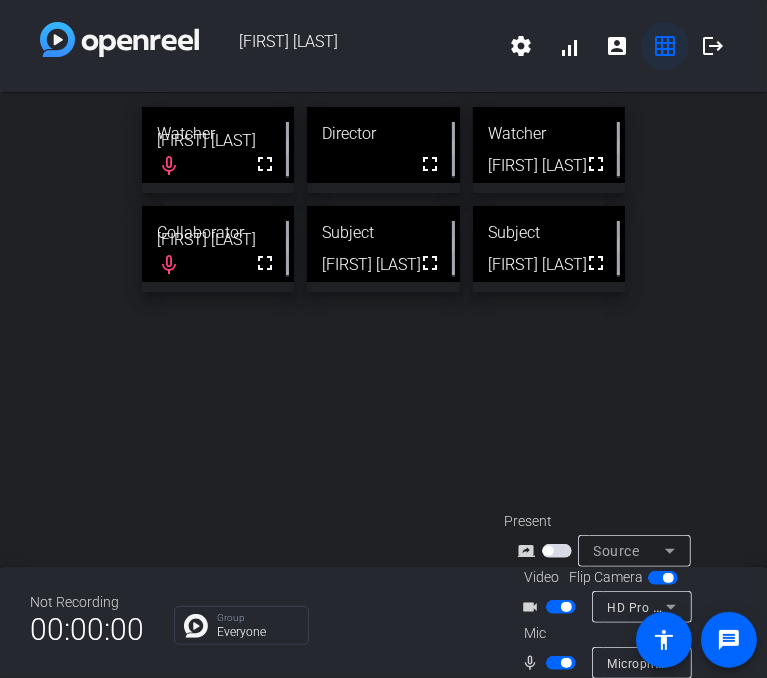 click on "grid_on" 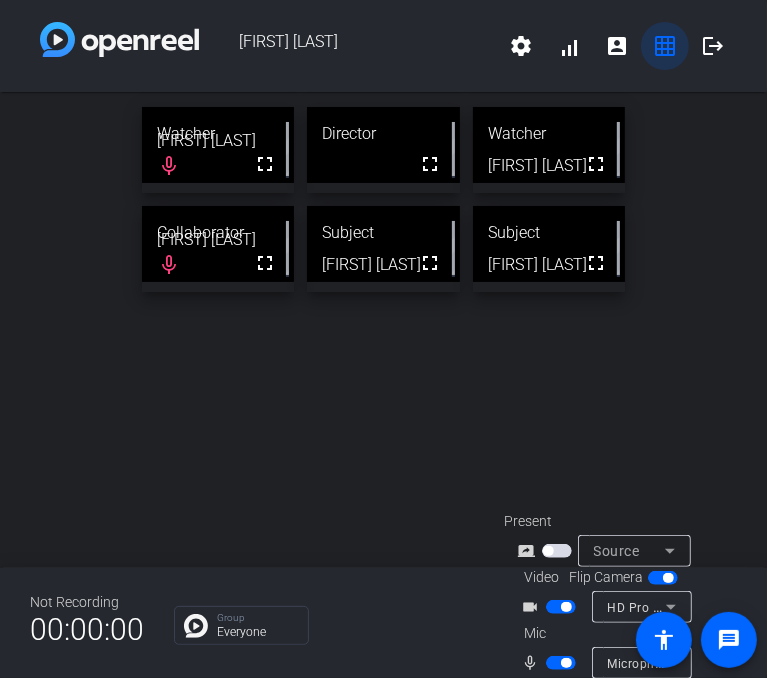 click on "grid_on" 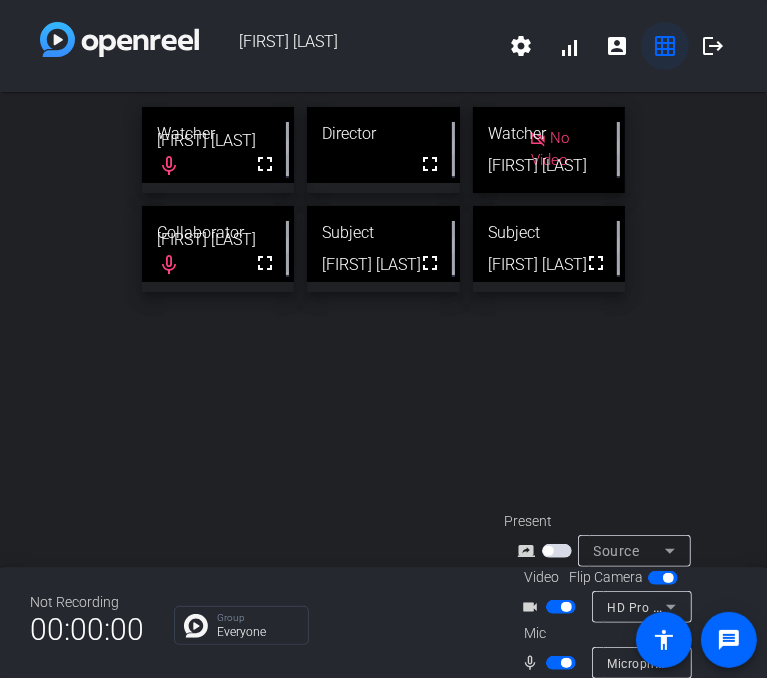 click on "grid_on" 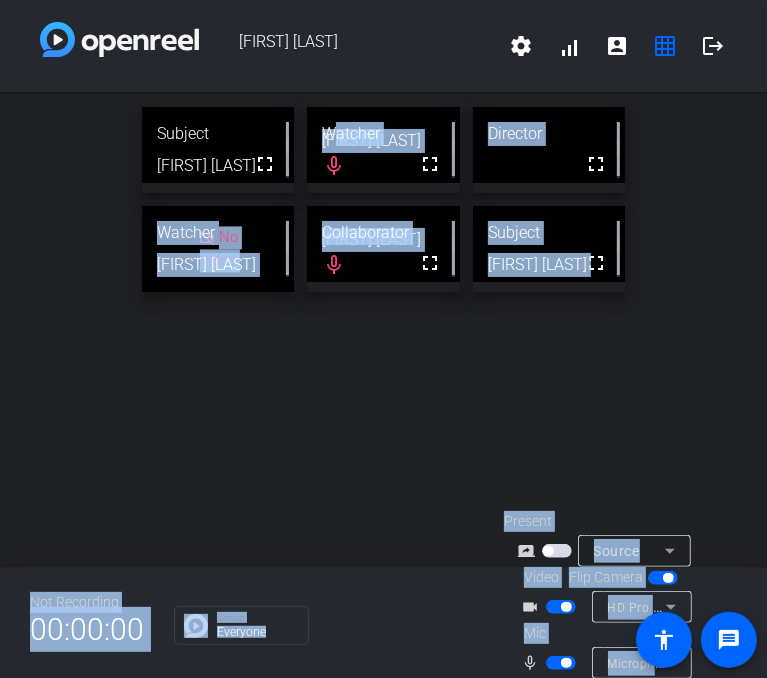 drag, startPoint x: 361, startPoint y: 255, endPoint x: 206, endPoint y: 146, distance: 189.48878 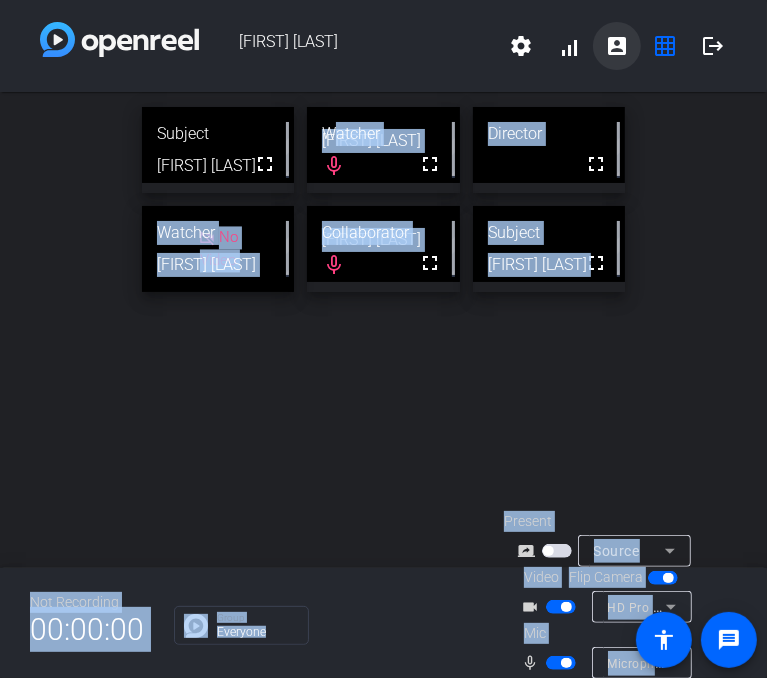 click on "account_box" 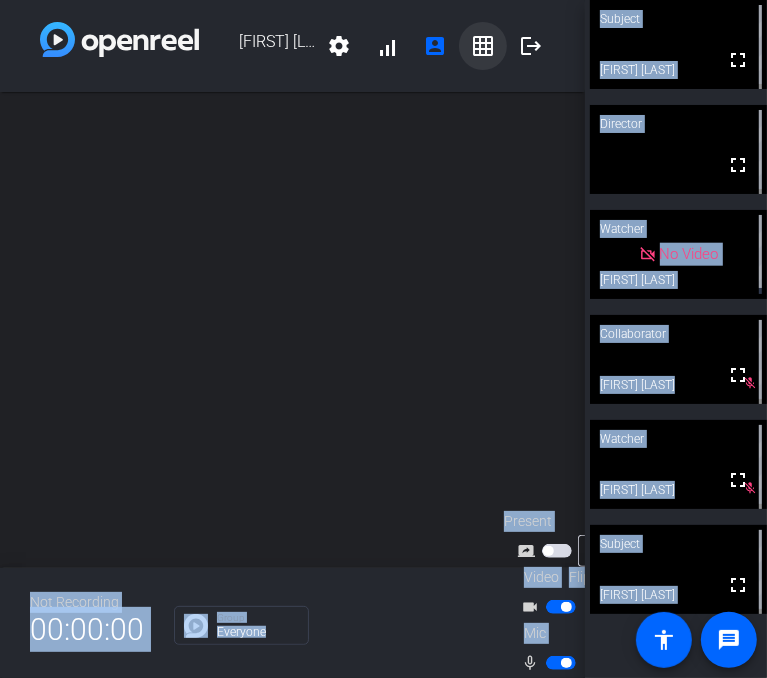 click on "grid_on" 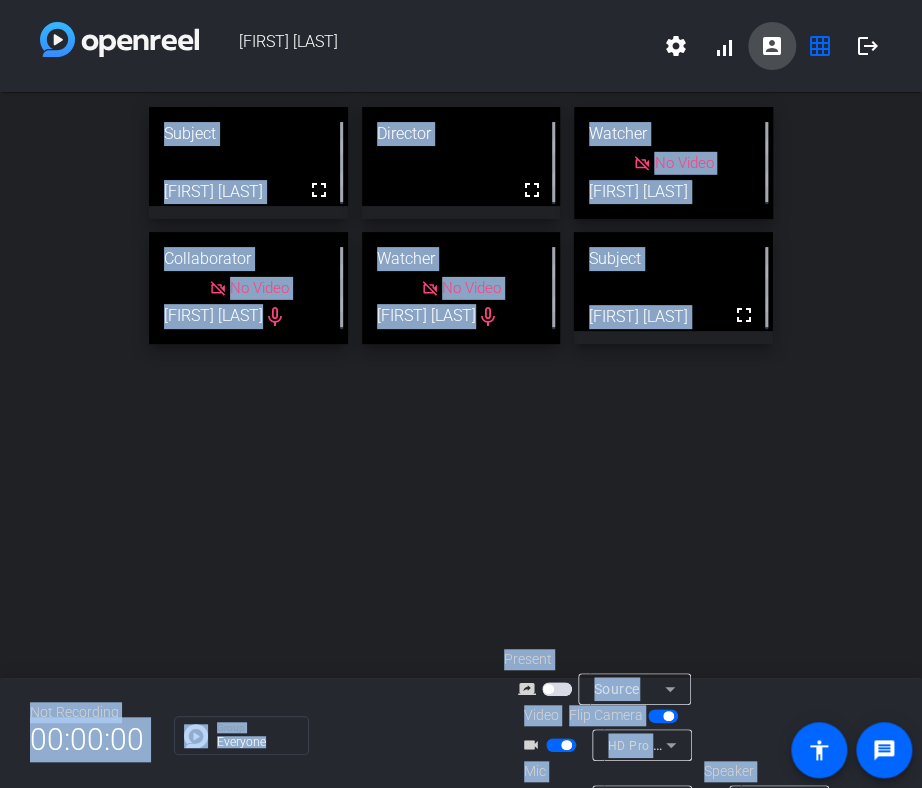 click on "account_box" 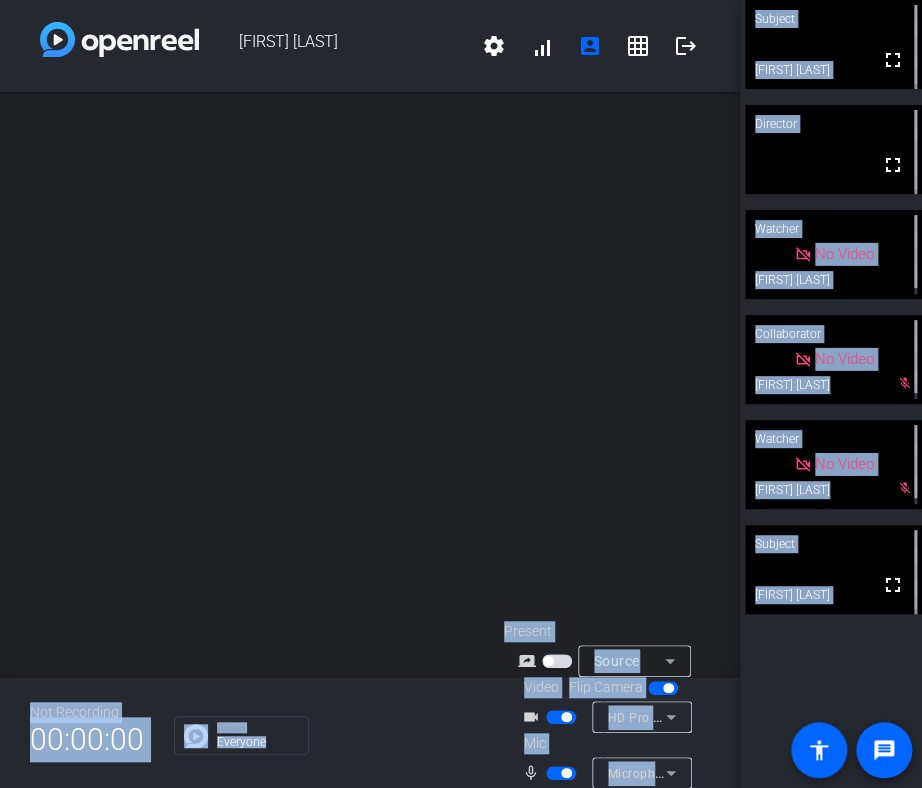 scroll, scrollTop: 0, scrollLeft: 0, axis: both 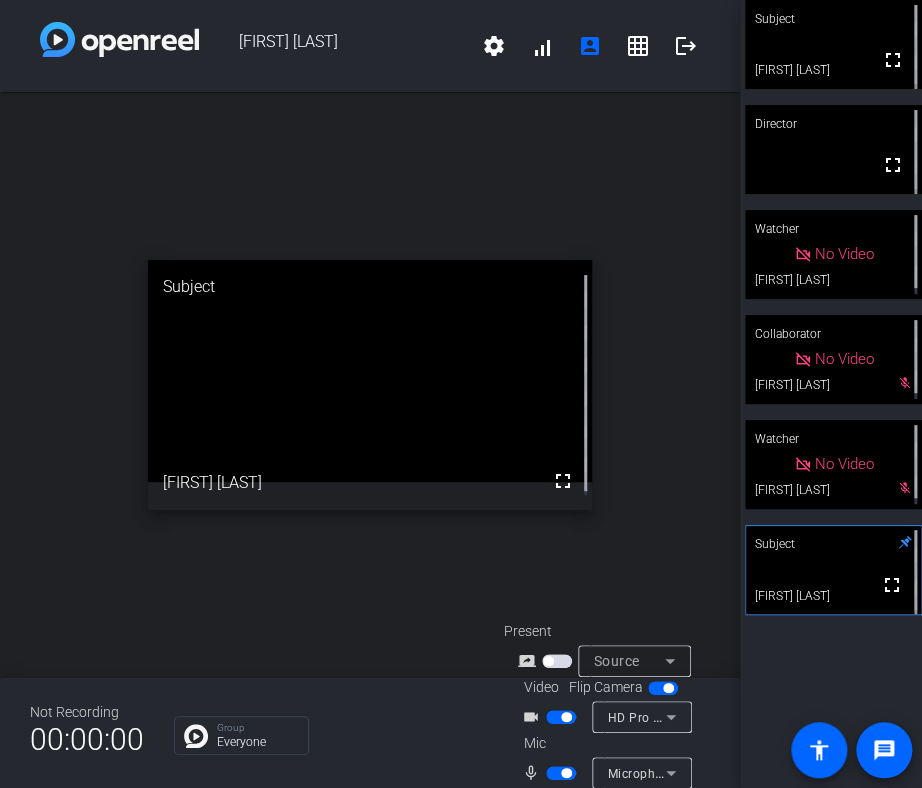 click 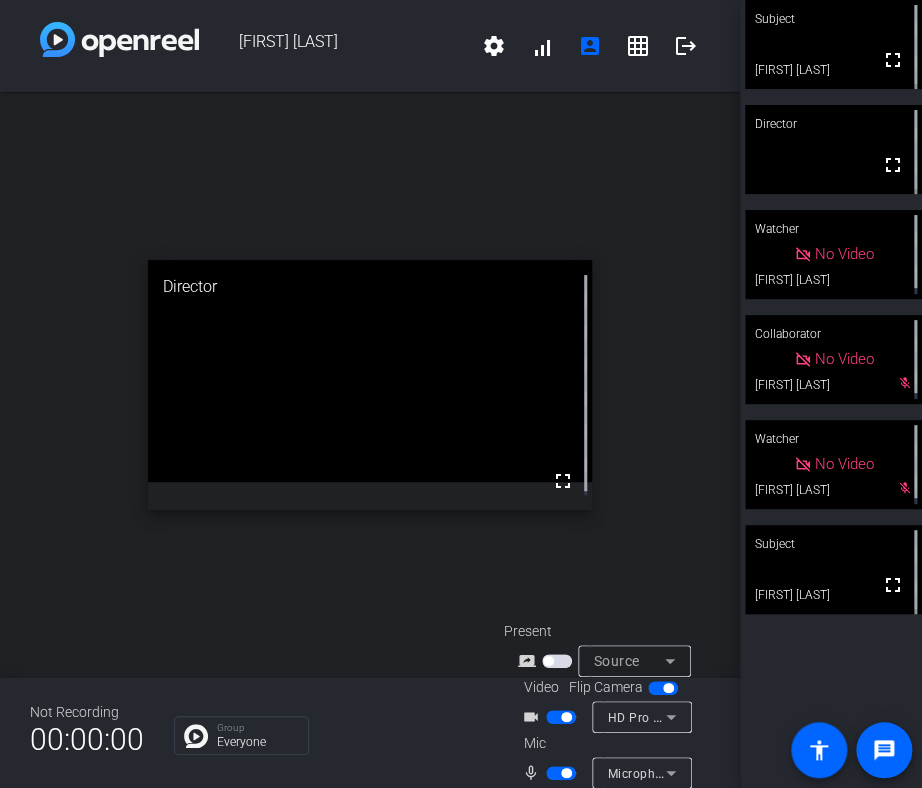 click on "Subject" 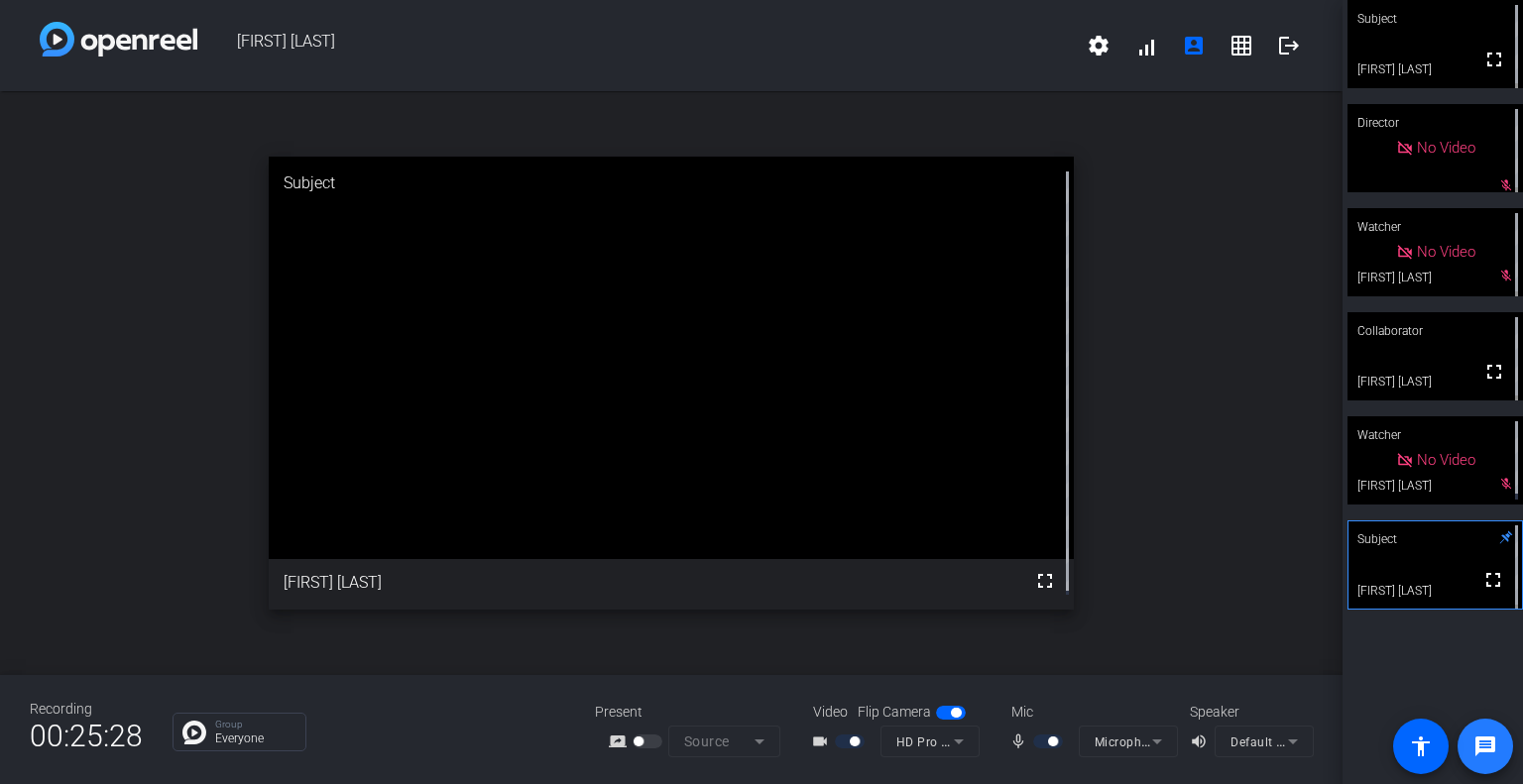 click on "message" 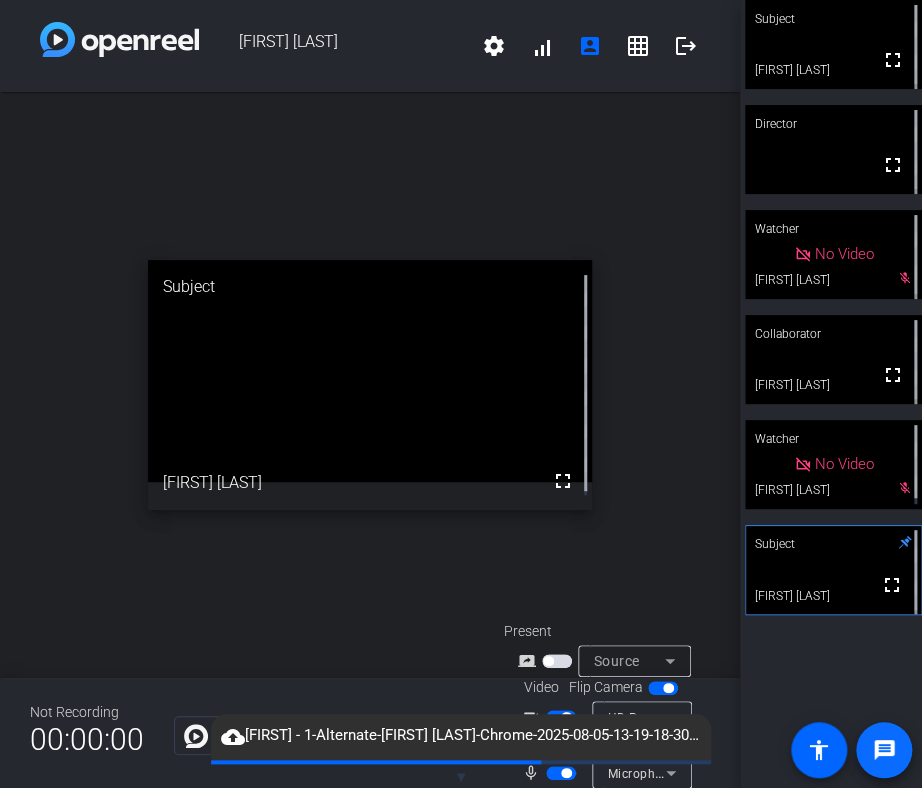 click on "message" 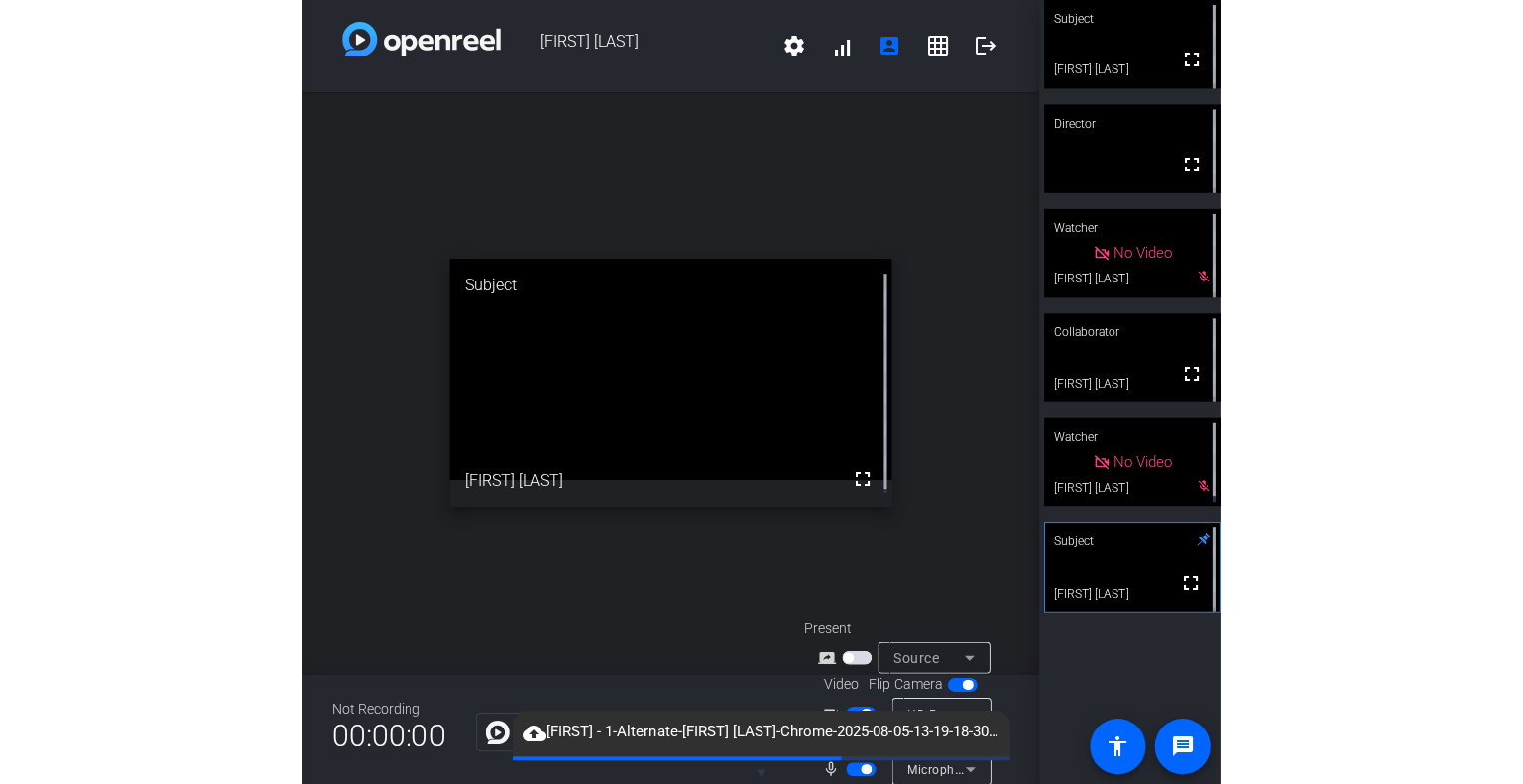 scroll, scrollTop: 78, scrollLeft: 0, axis: vertical 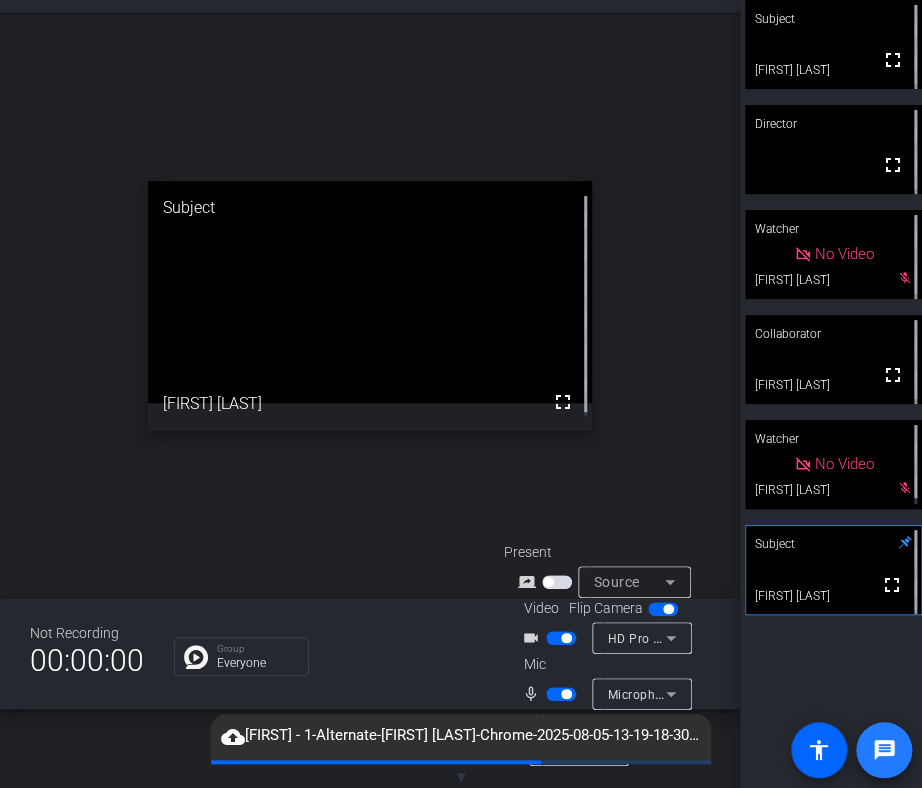 click on "message" 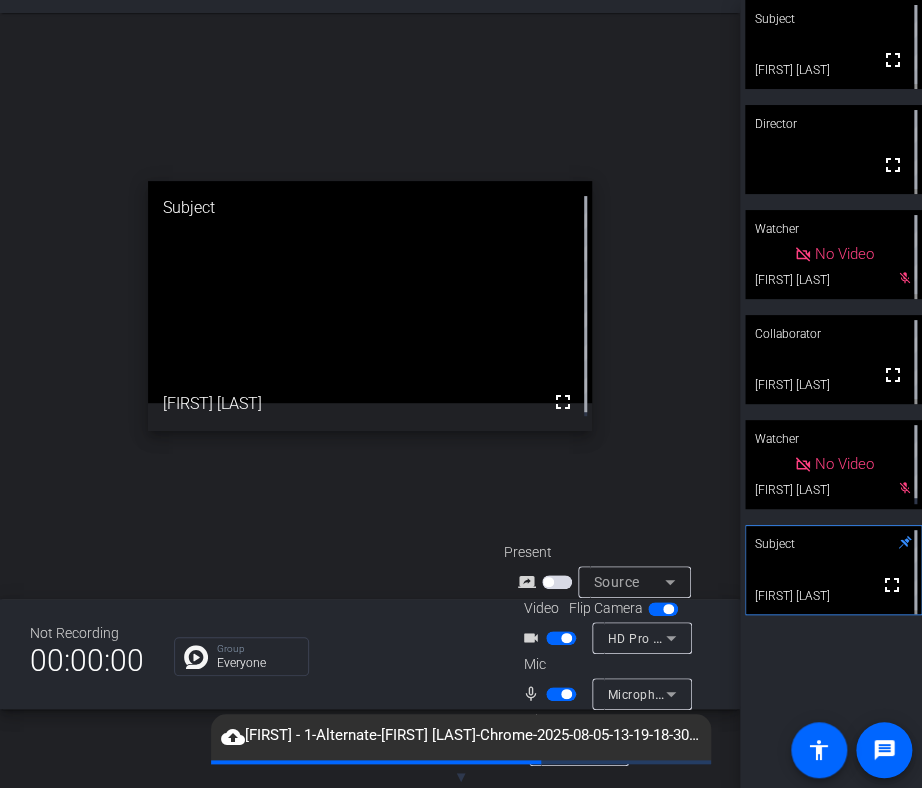 scroll, scrollTop: 23, scrollLeft: 0, axis: vertical 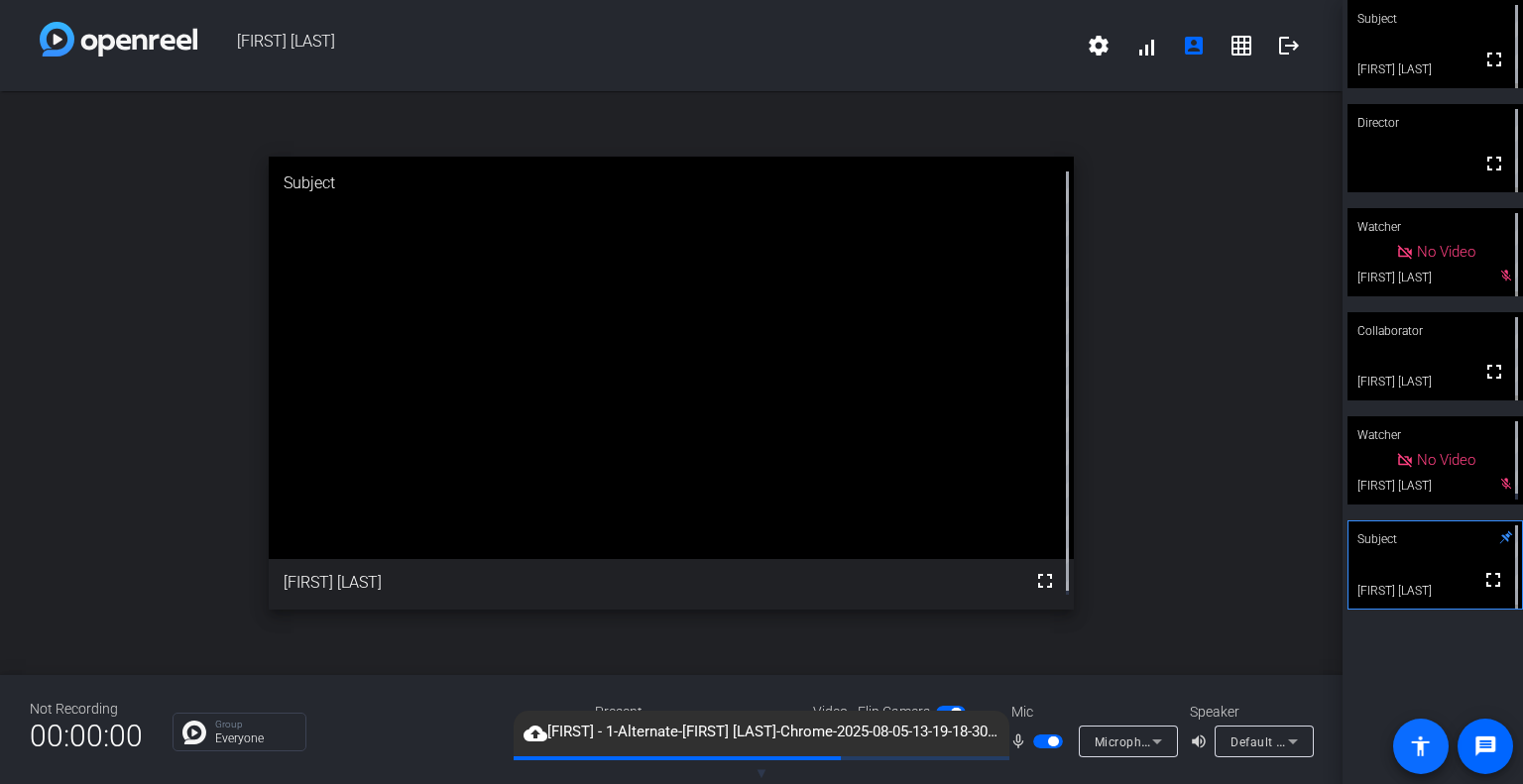 click on "accessibility" 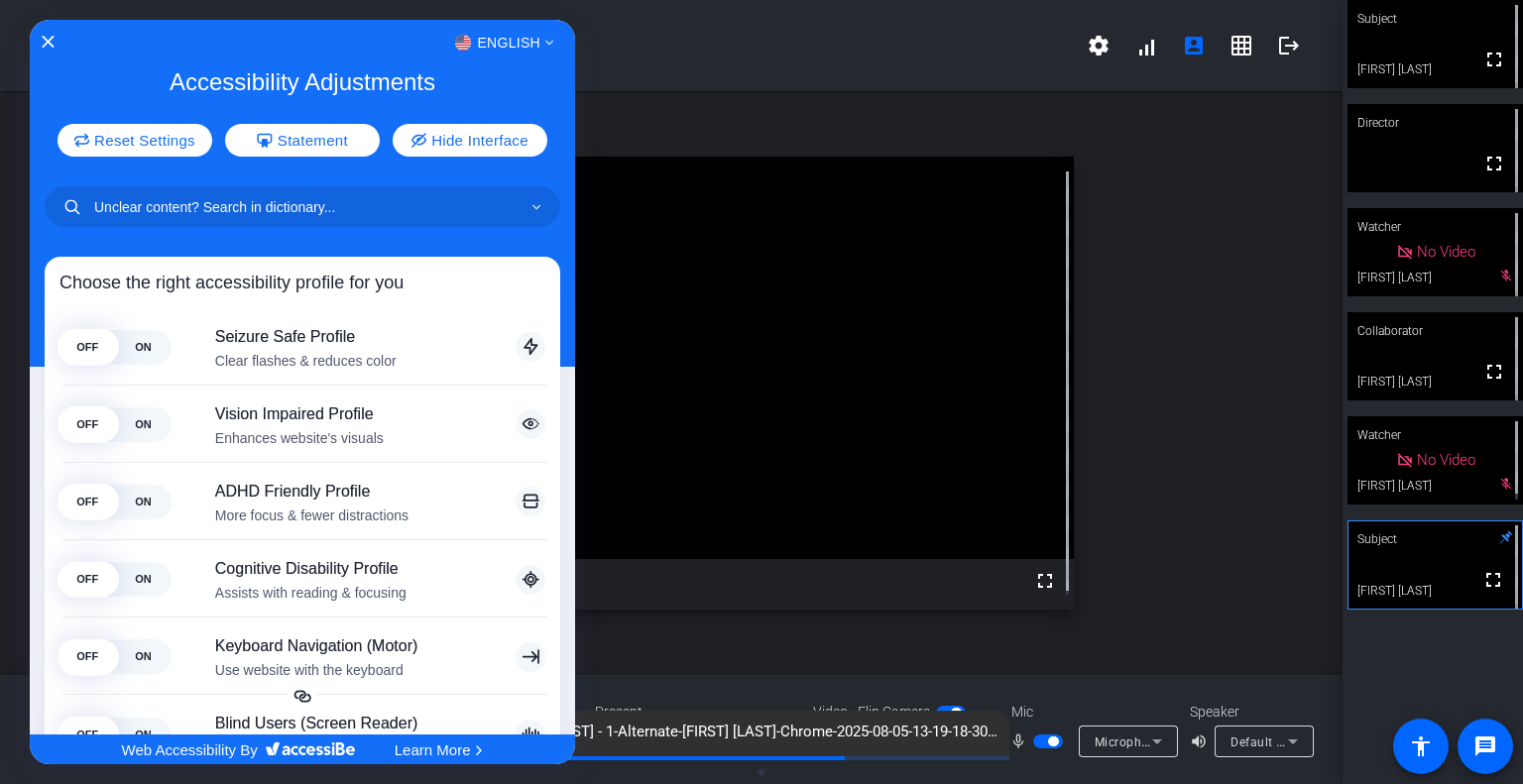click on "English" 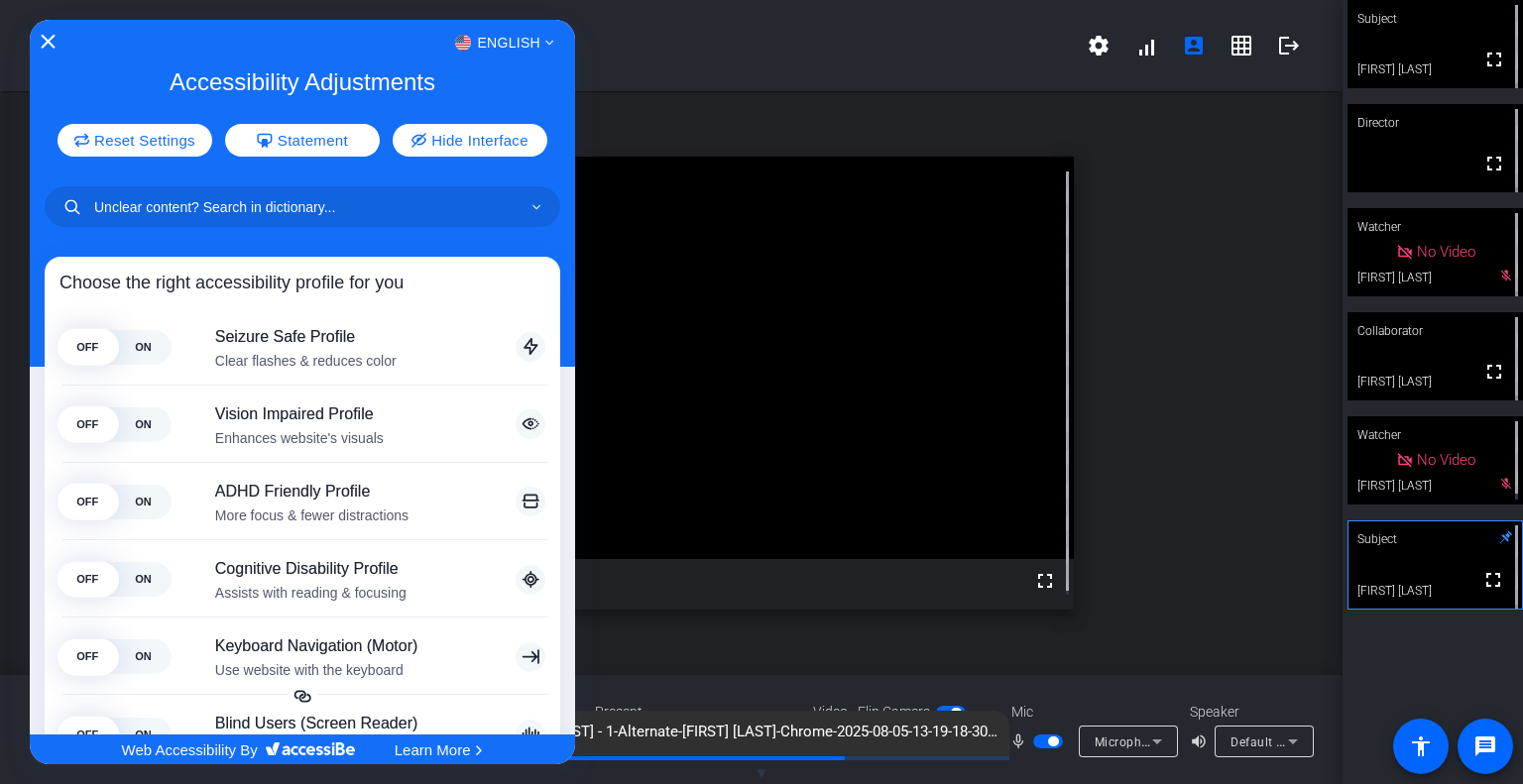 click 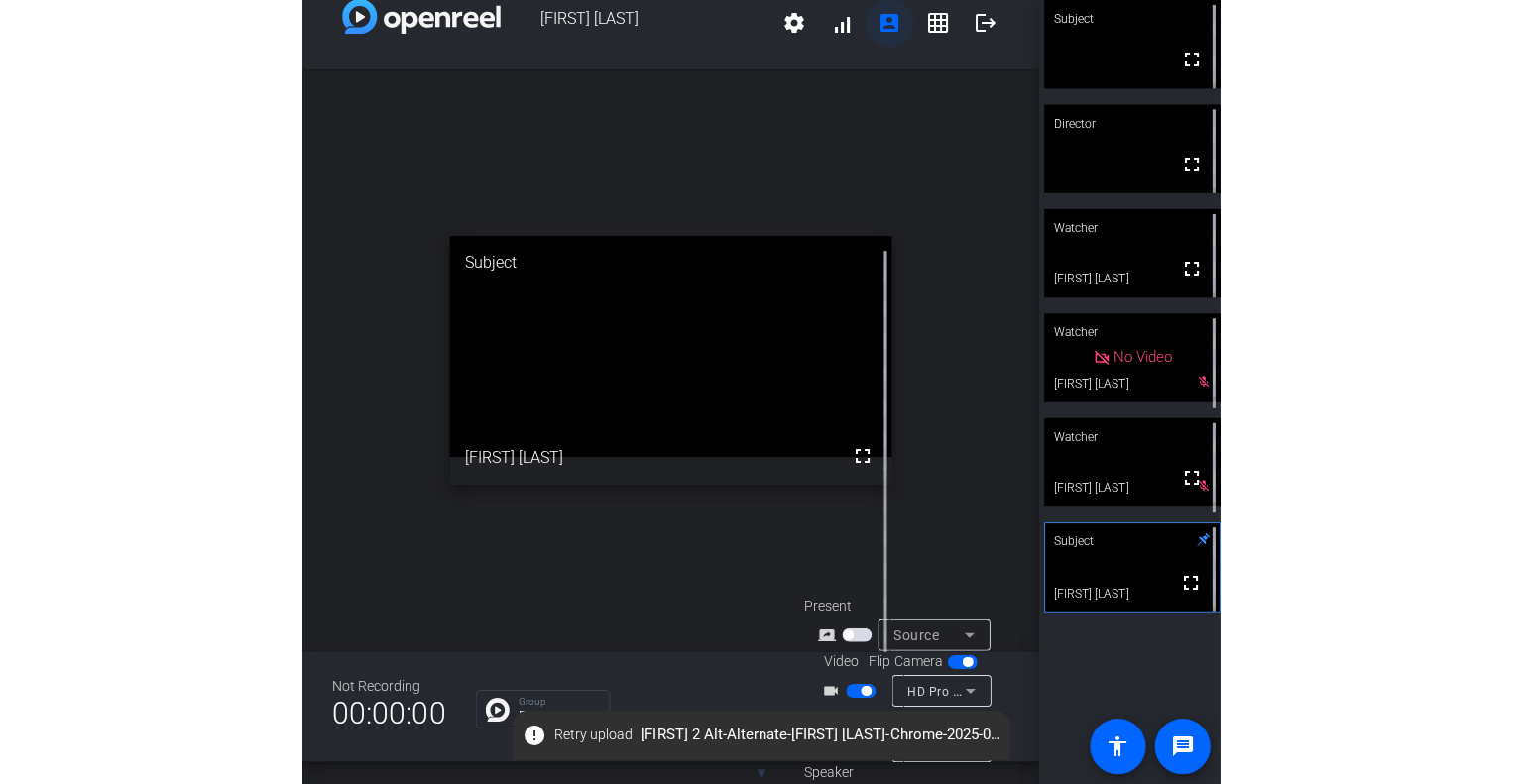 scroll, scrollTop: 78, scrollLeft: 0, axis: vertical 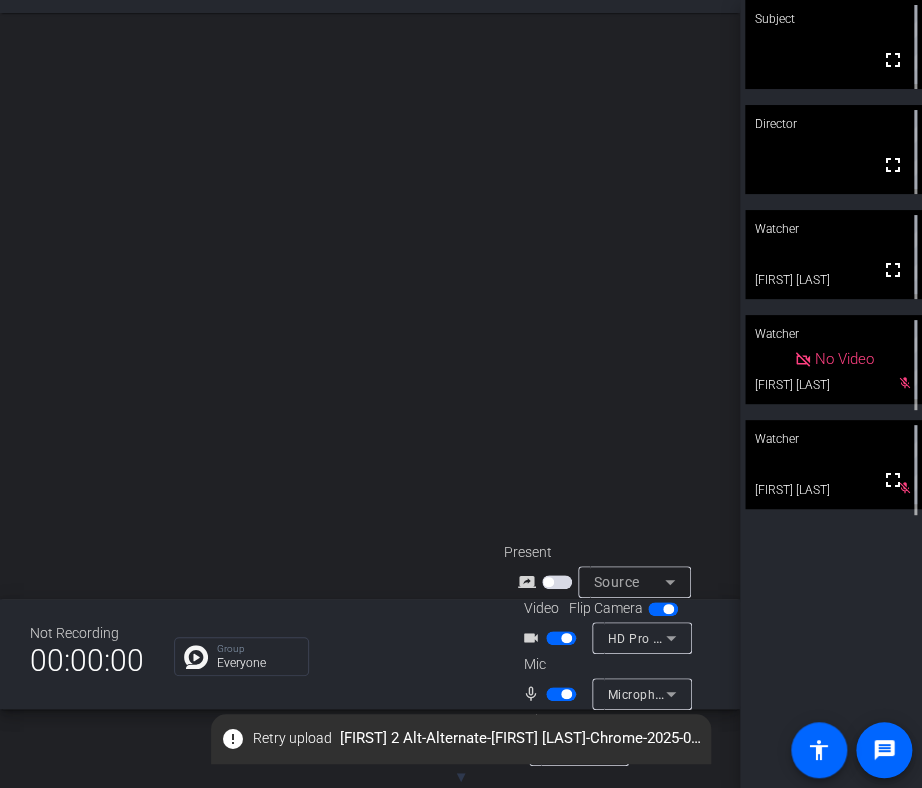 click on "open_in_new" 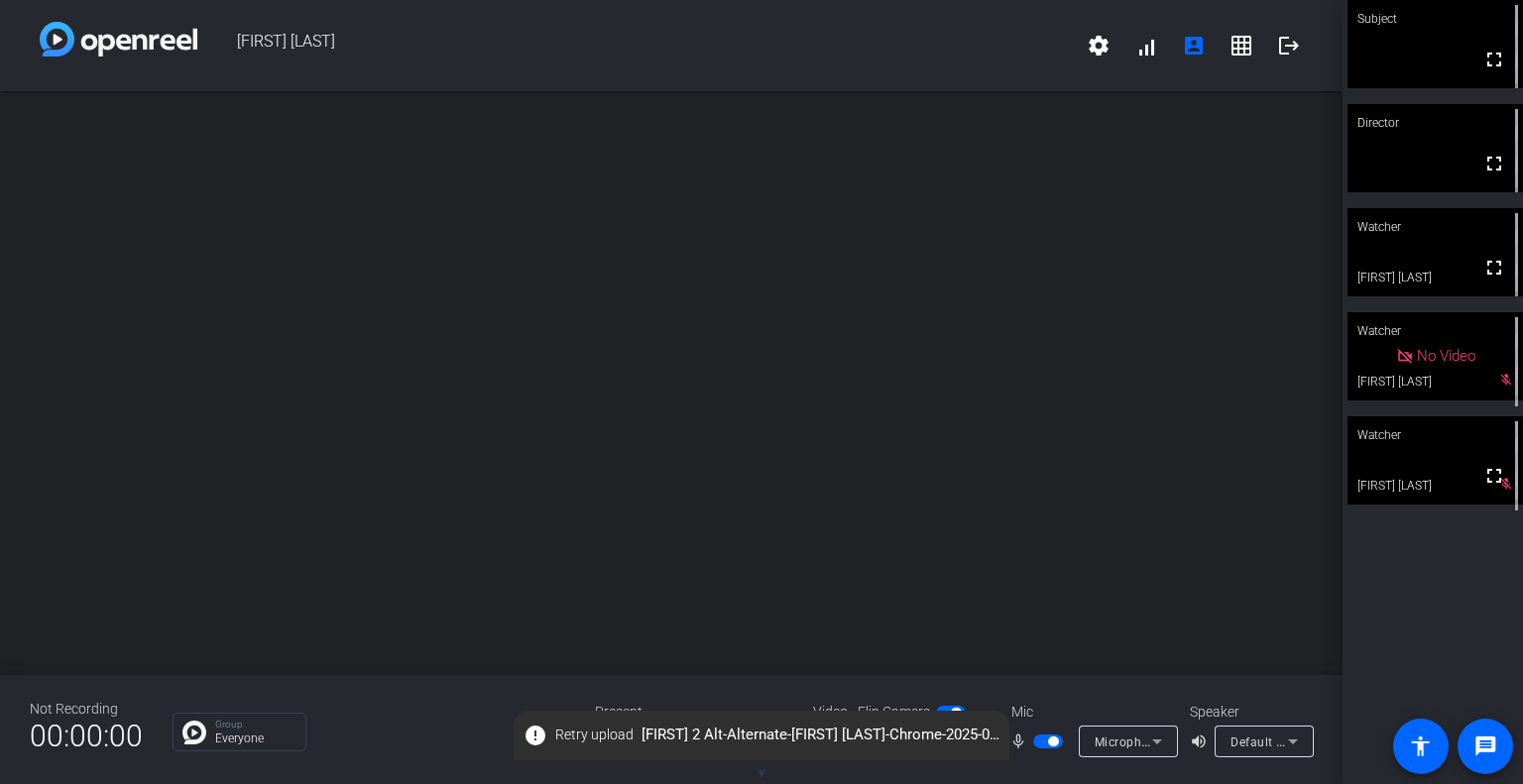 scroll, scrollTop: 23, scrollLeft: 0, axis: vertical 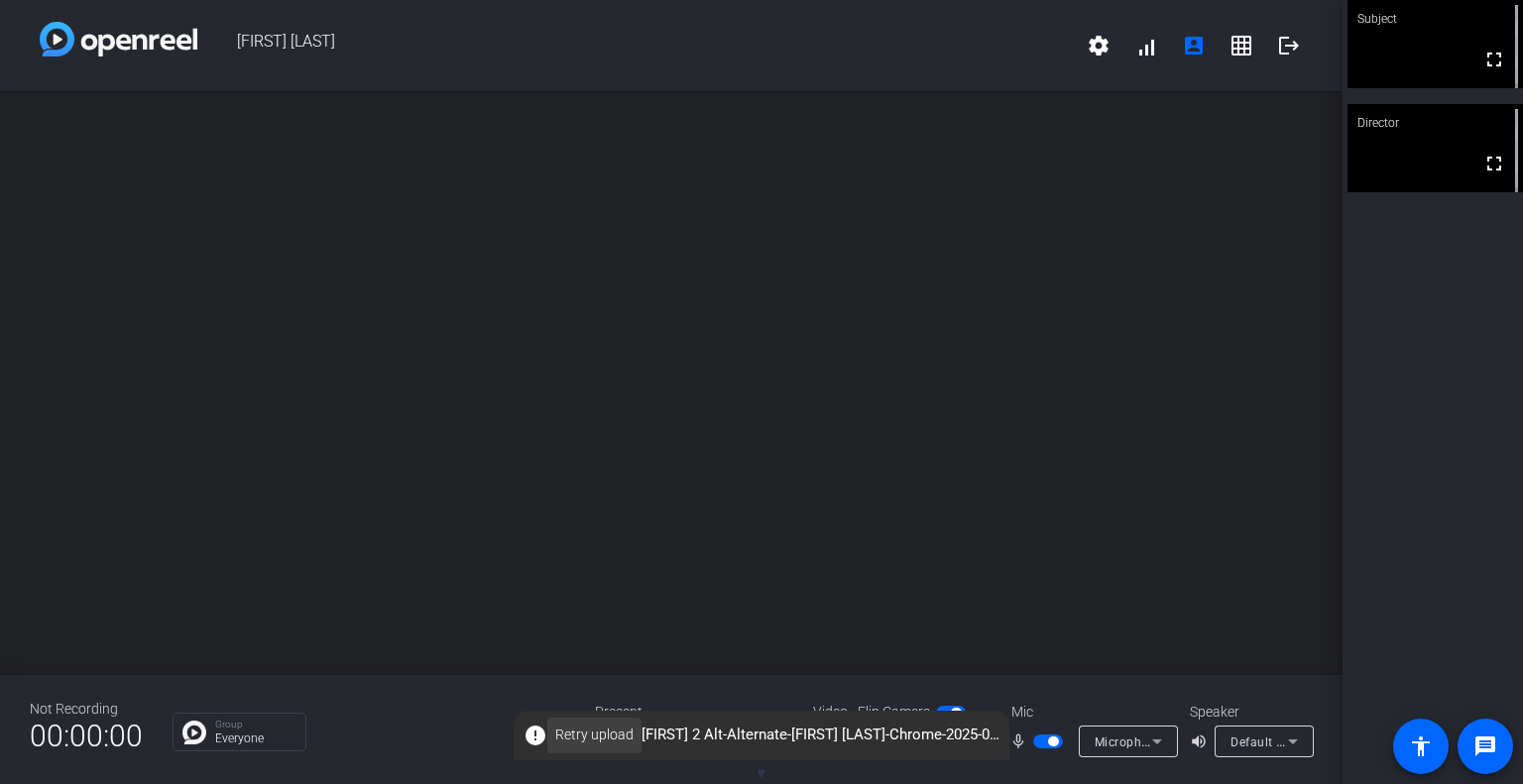 click on "Retry upload" 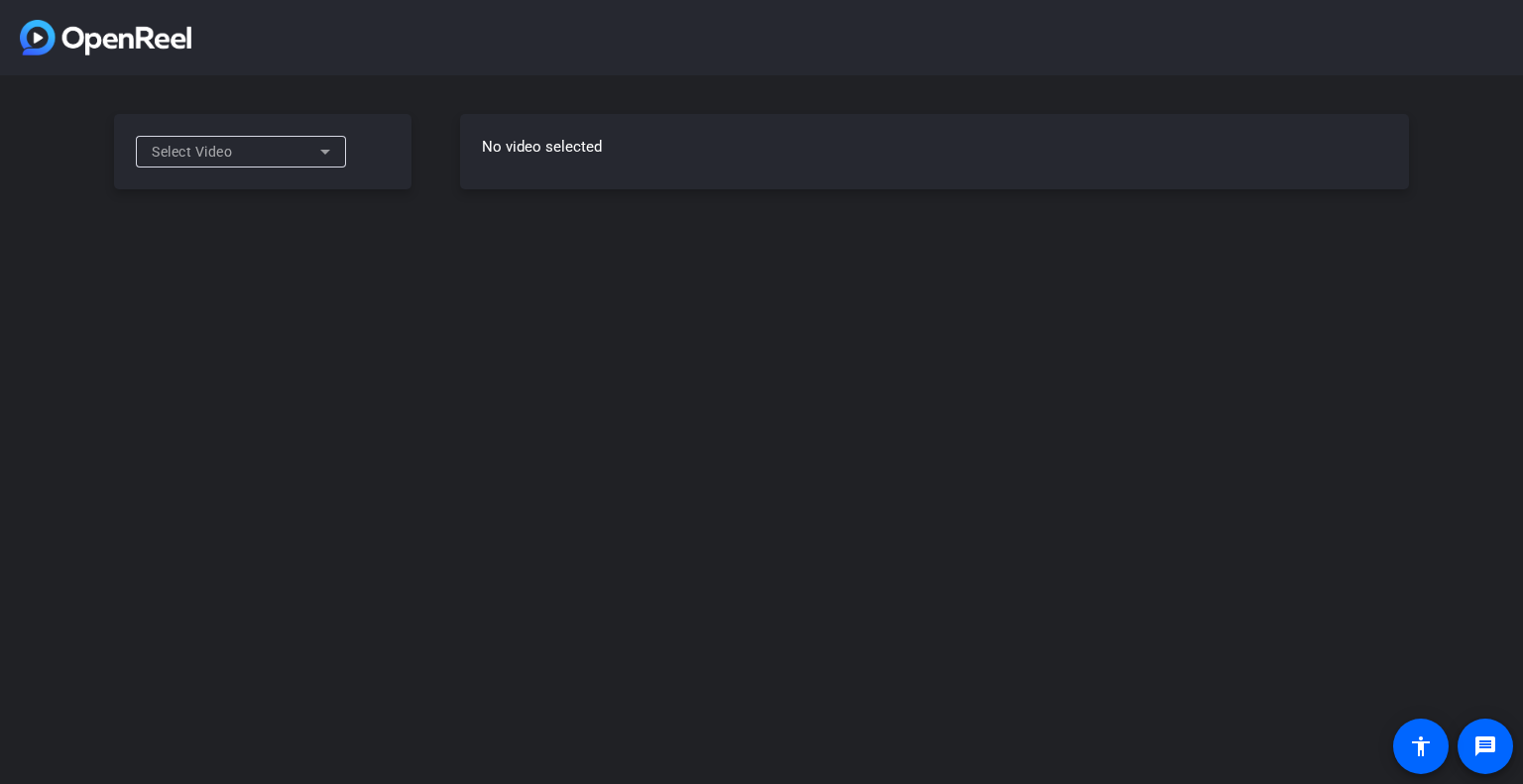 scroll, scrollTop: 0, scrollLeft: 0, axis: both 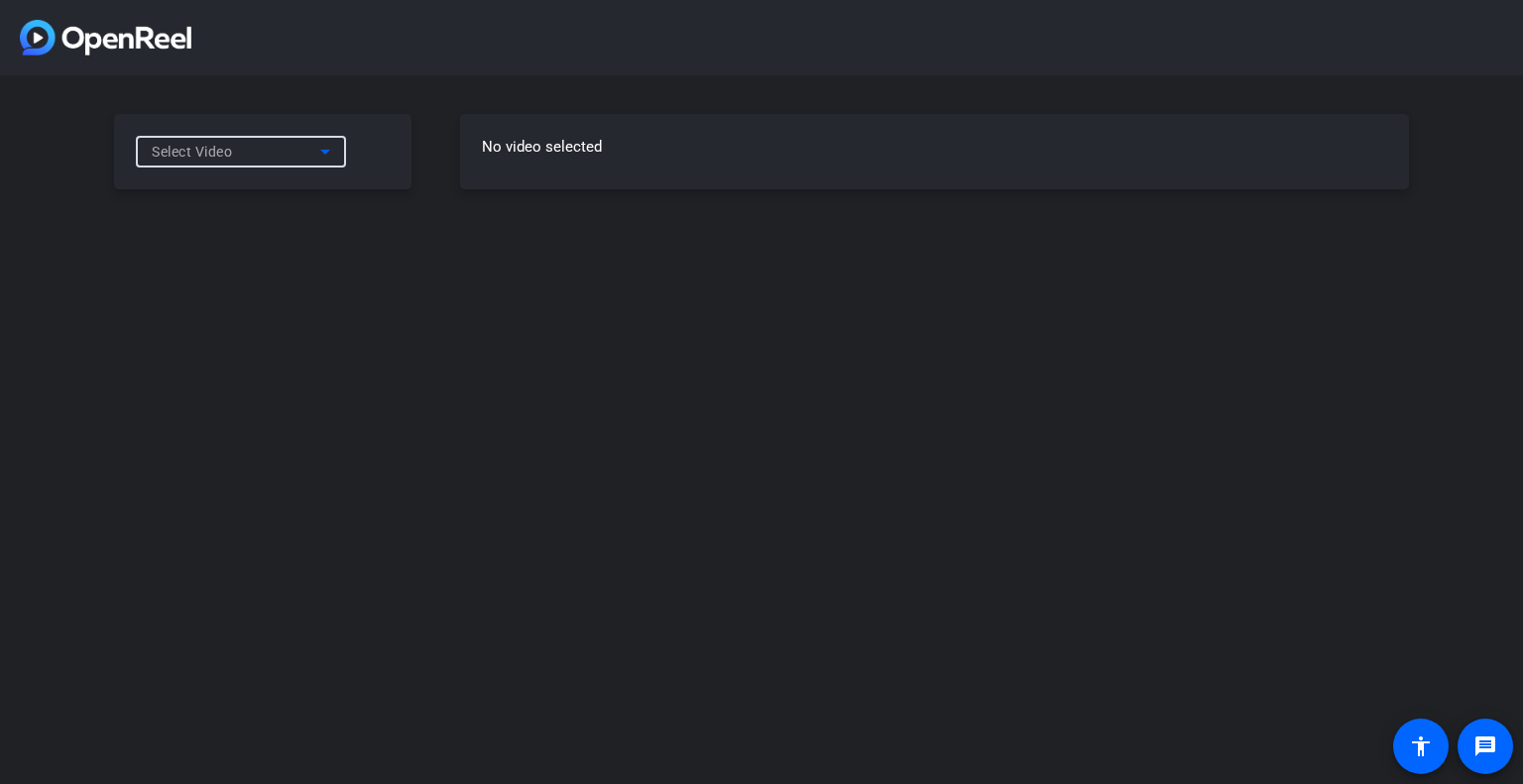 click on "Select Video" at bounding box center [236, 152] 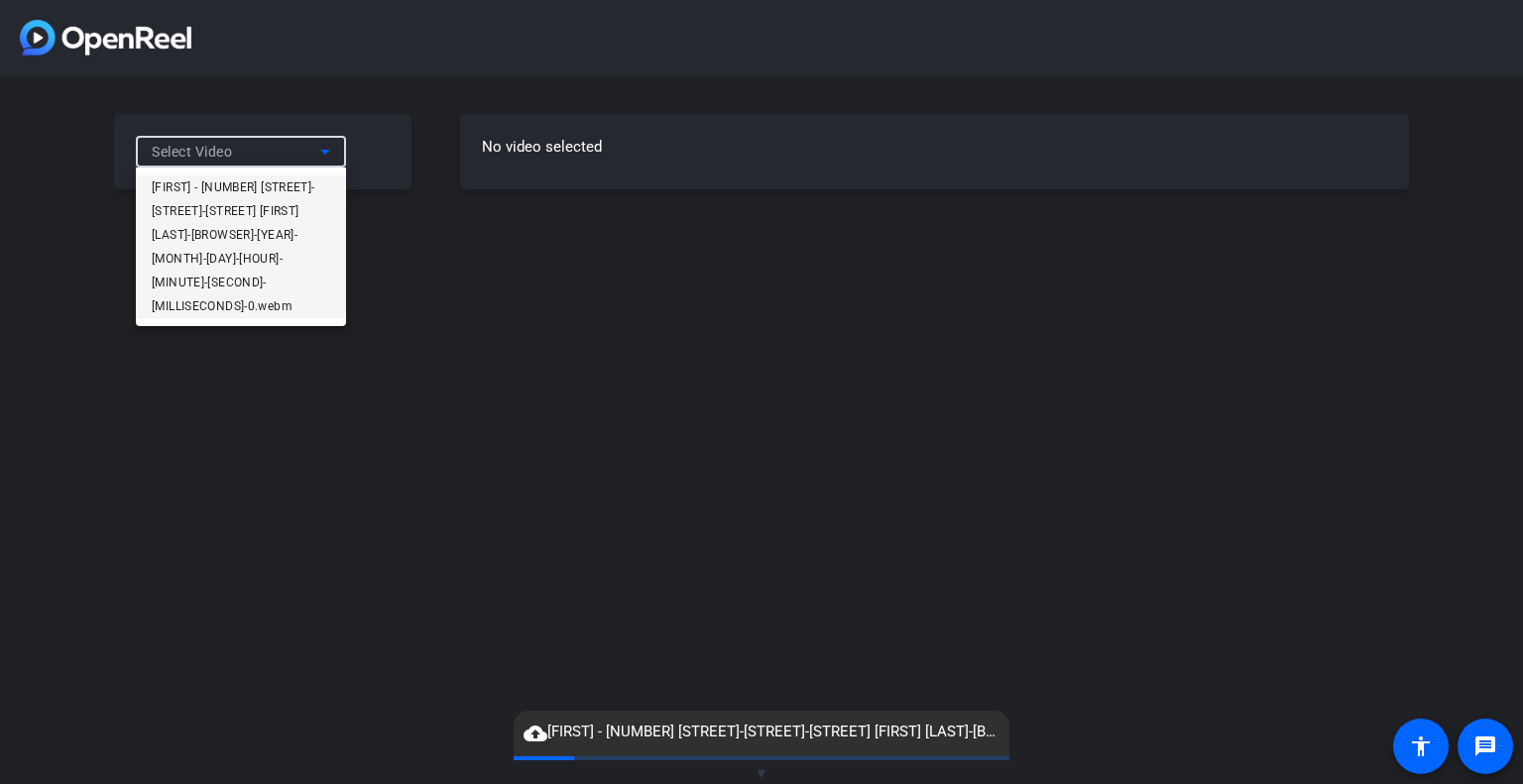 click at bounding box center (762, 392) 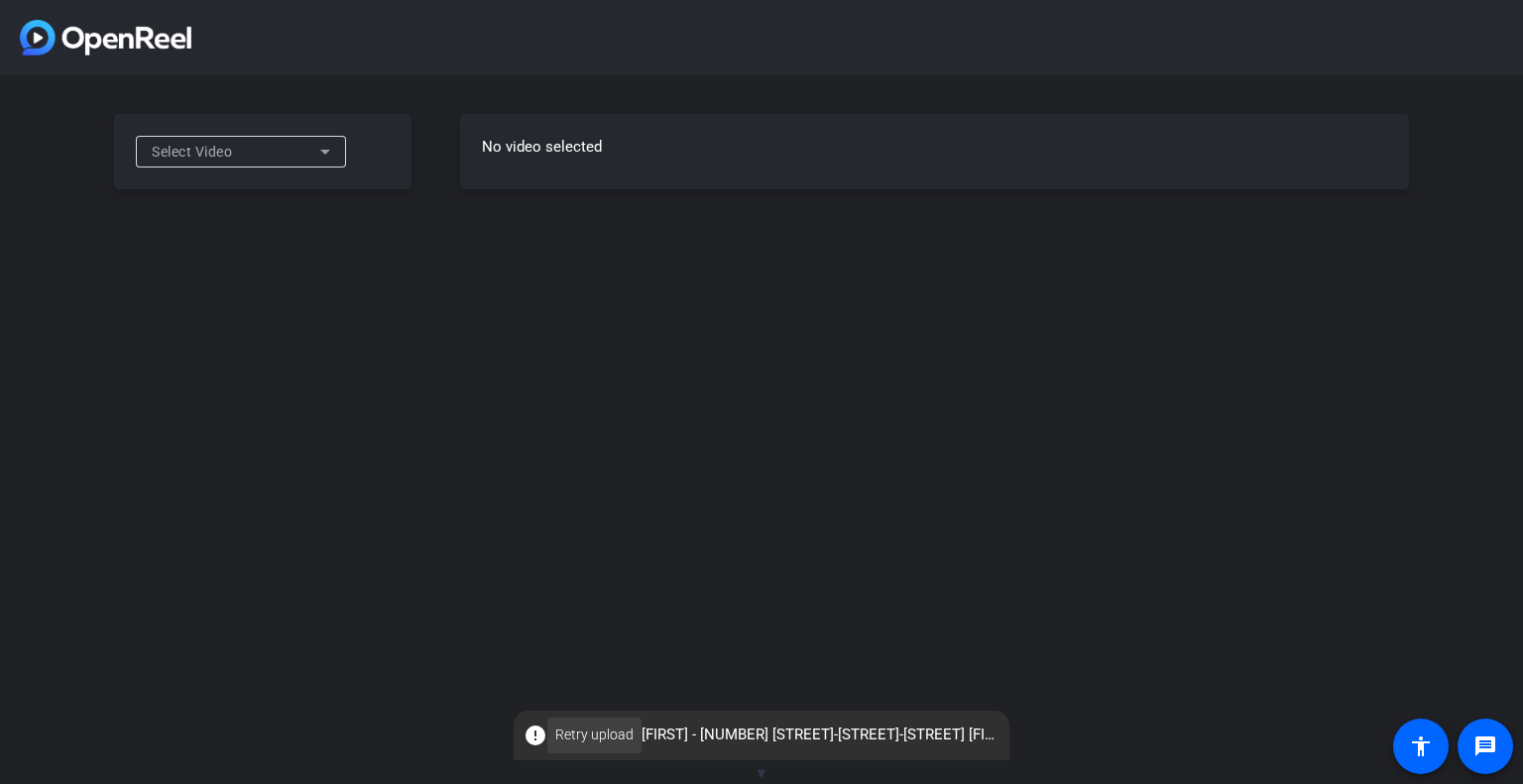 click on "Retry upload" 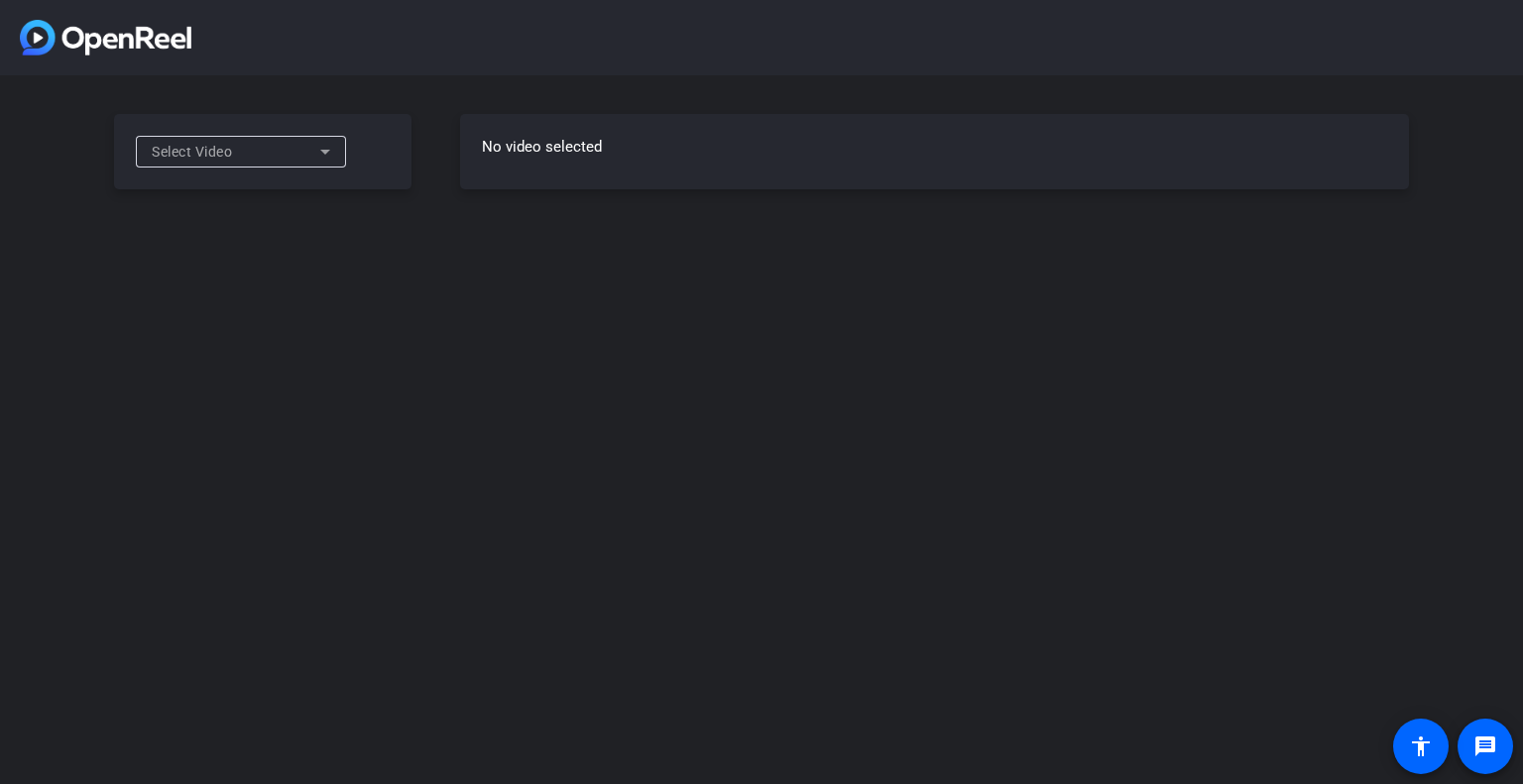 scroll, scrollTop: 0, scrollLeft: 0, axis: both 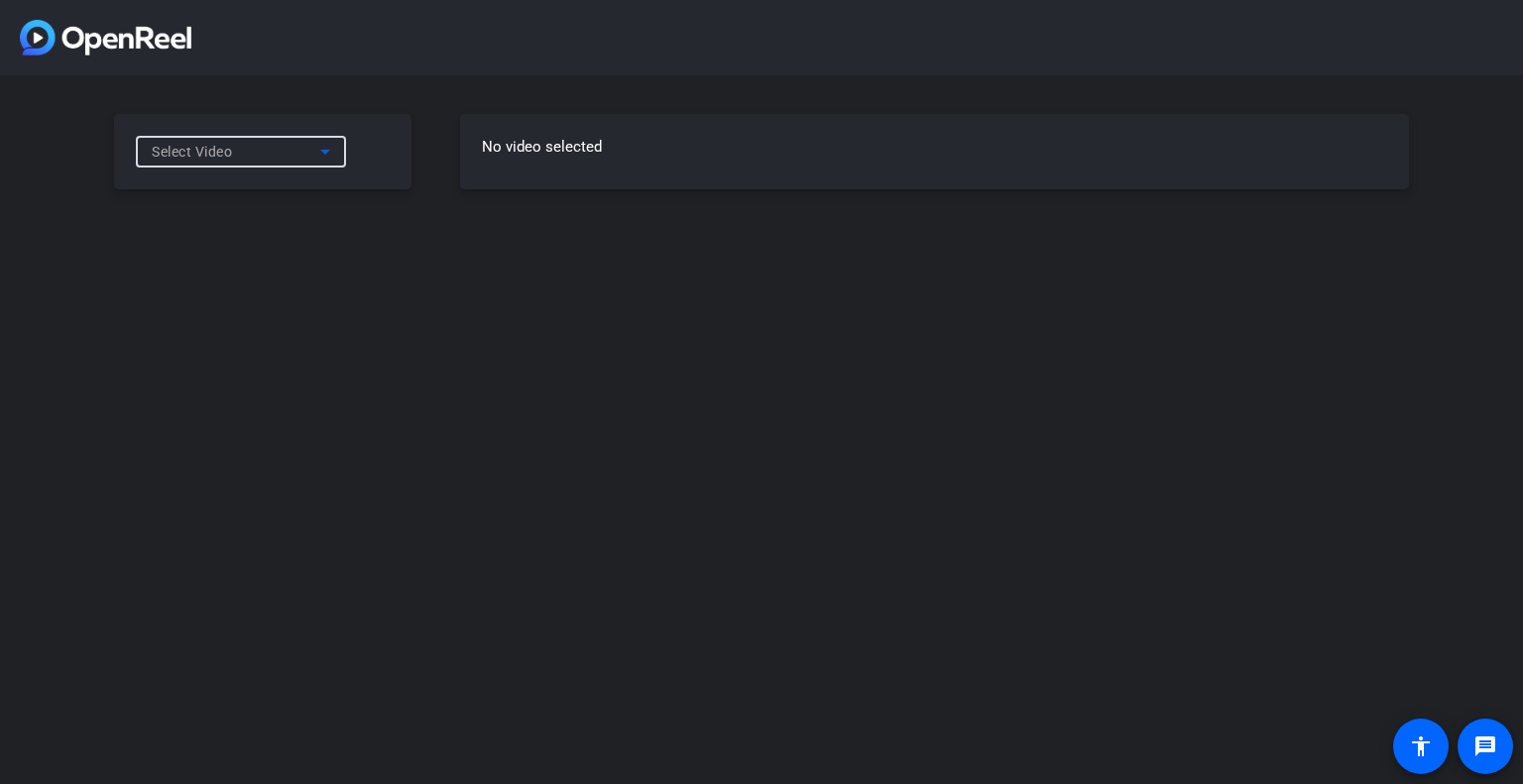 click on "Select Video" at bounding box center [236, 152] 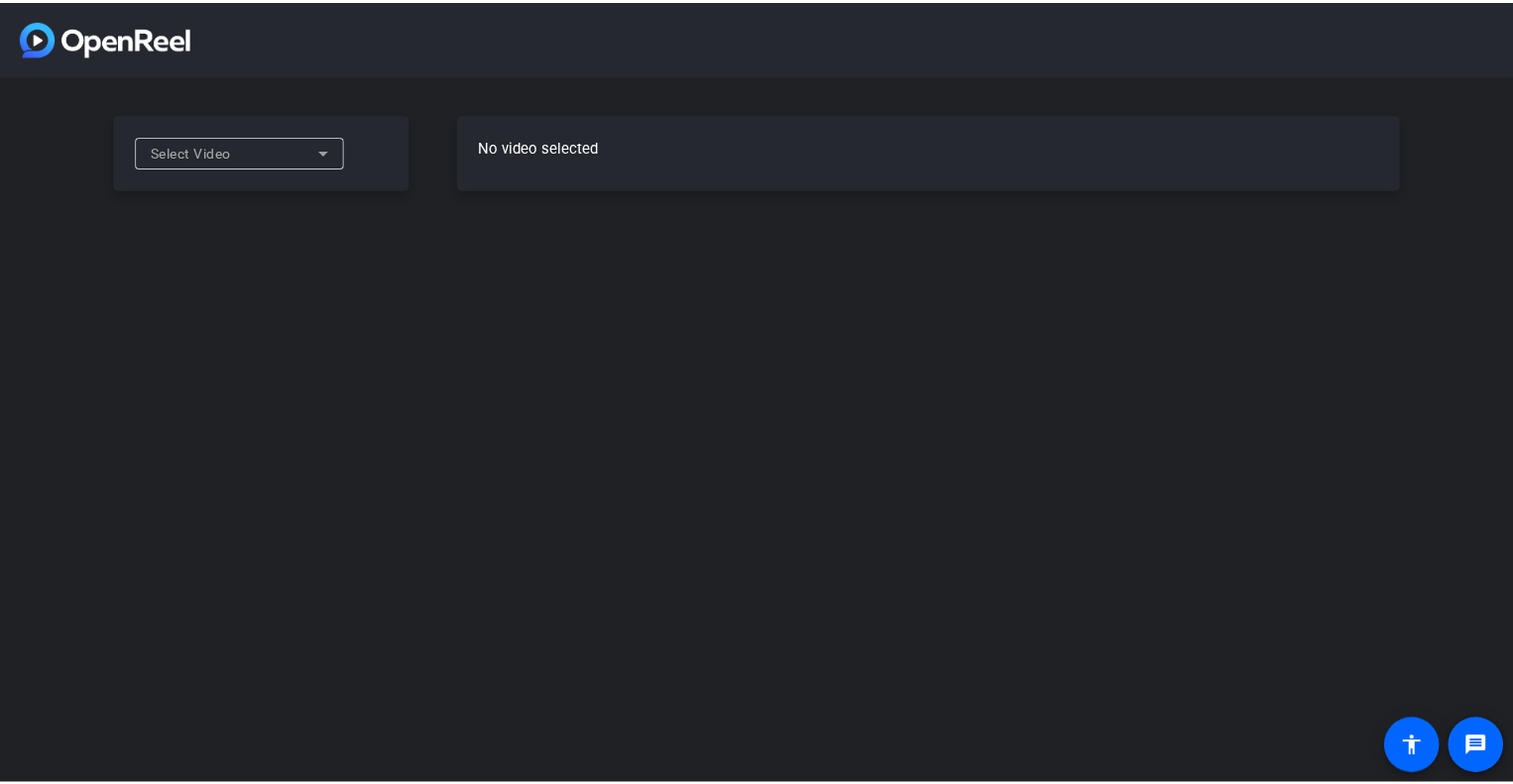 scroll, scrollTop: 0, scrollLeft: 0, axis: both 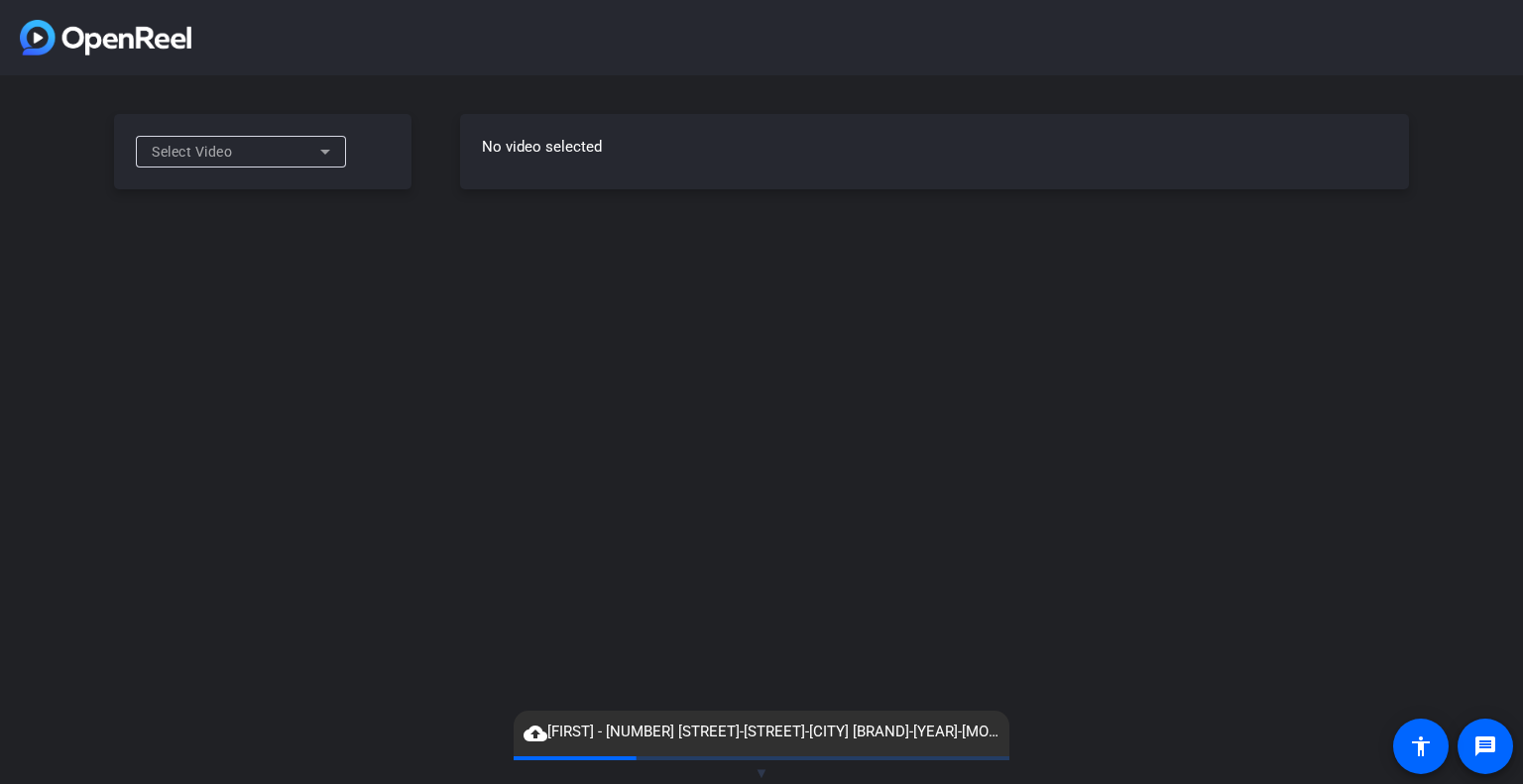 click 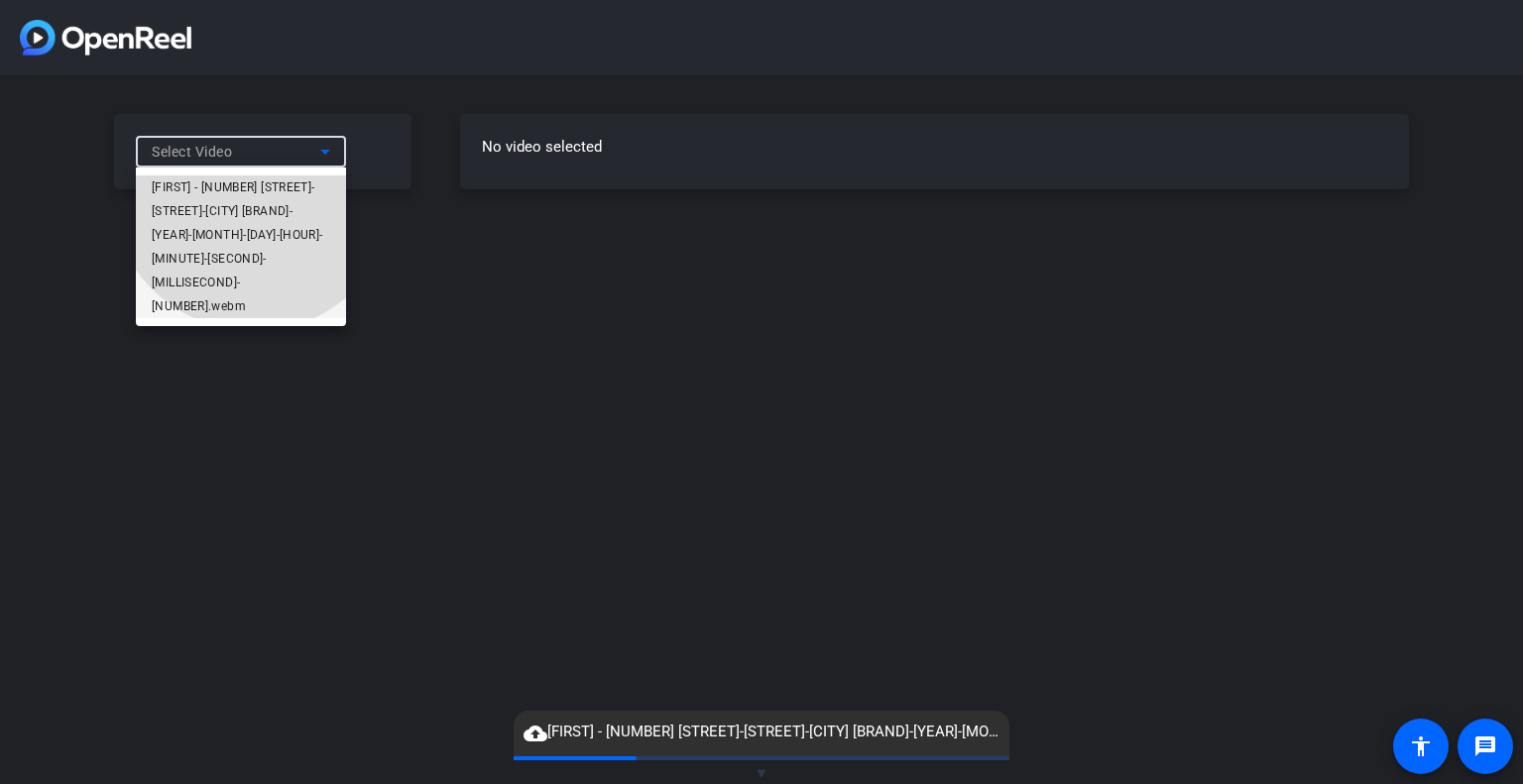 click on "[FIRST] - 2 Alt-Alternate-[FIRST] Beightol-Chrome-2025-08-05-13-54-59-800-0.webm" at bounding box center (241, 247) 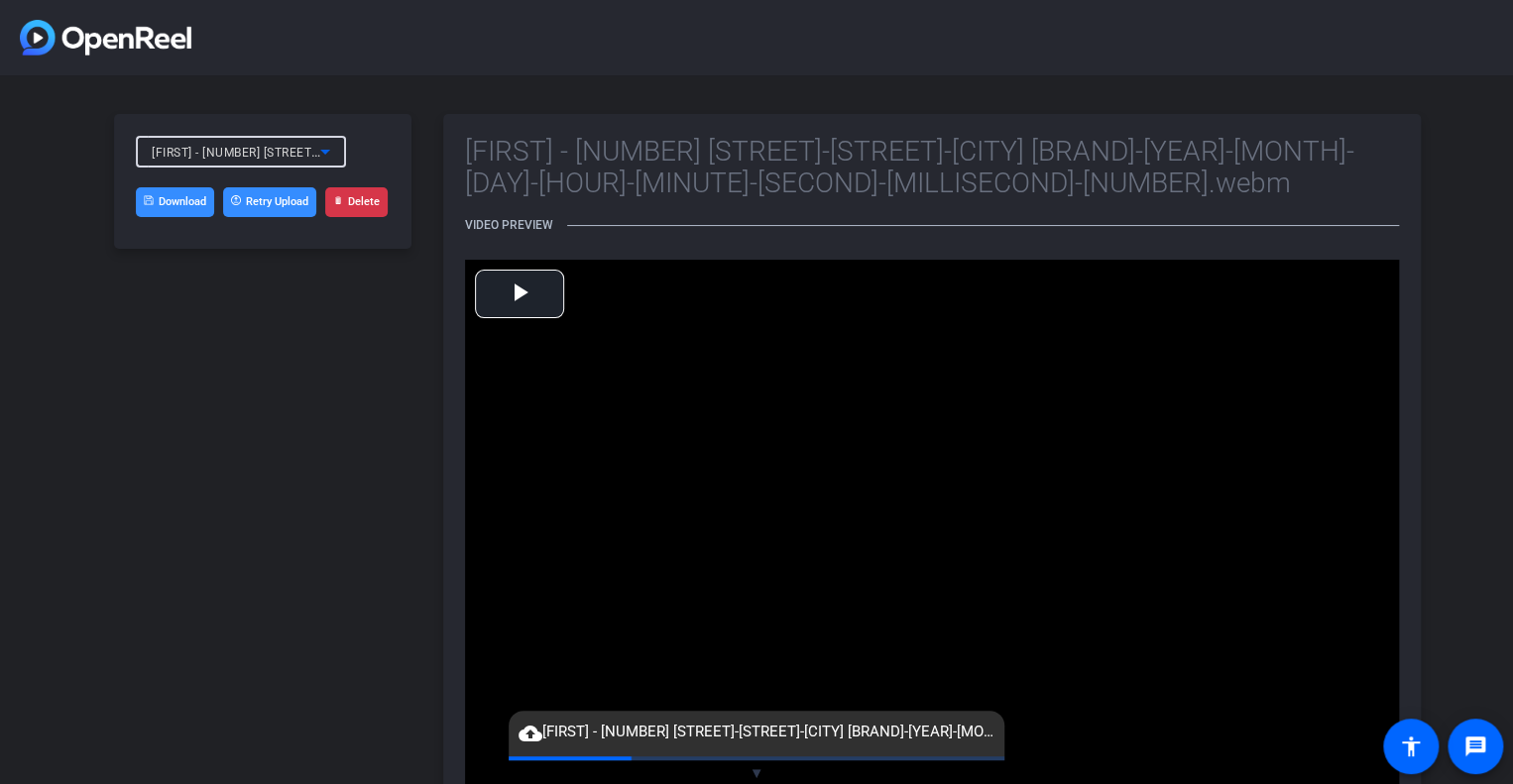 click on "[FIRST] - 2 Alt-Alternate-[FIRST] Beightol-Chrome-2025-08-05-13-54-59-800-0.webm" at bounding box center (545, 152) 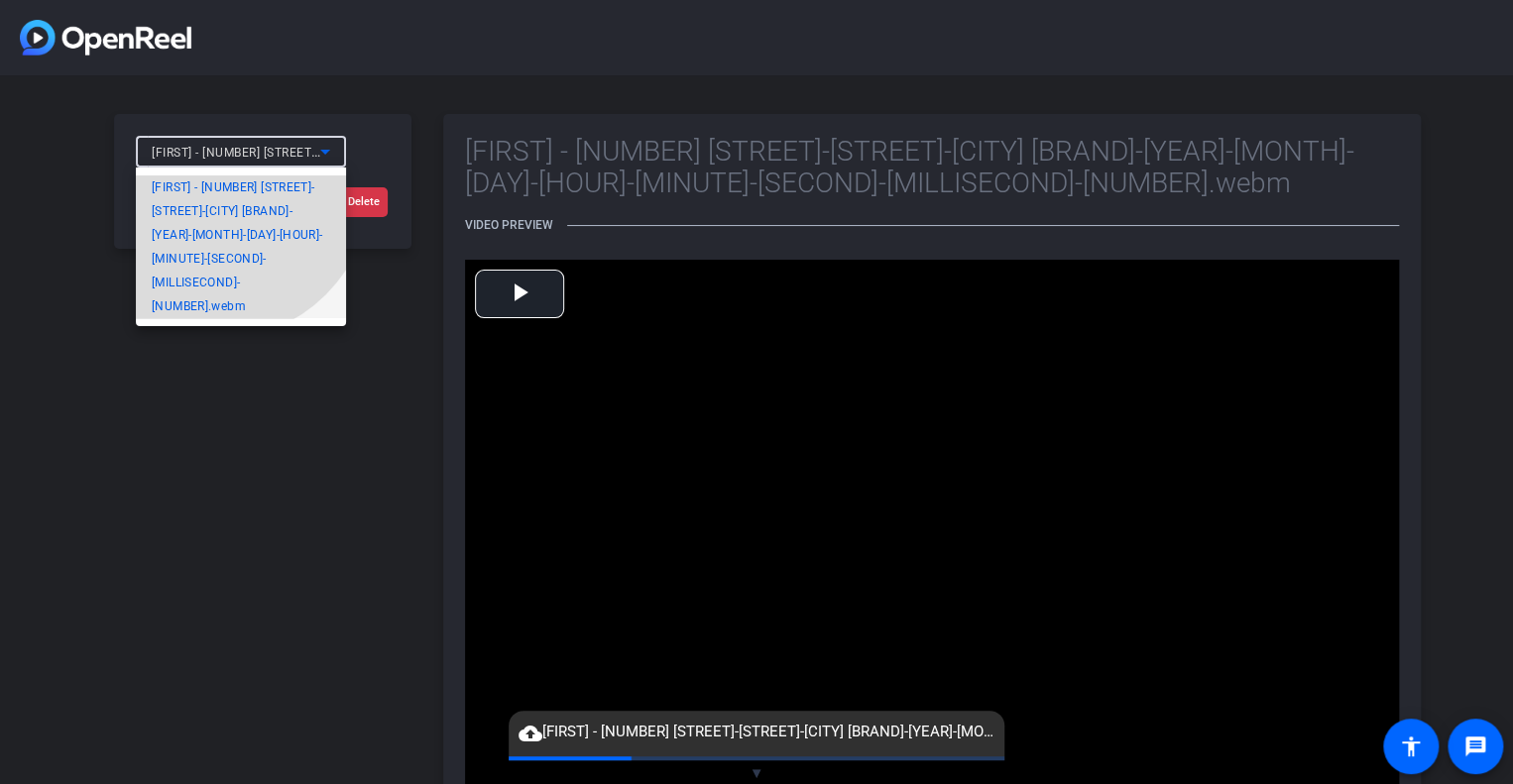 click on "[FIRST] - 2 Alt-Alternate-[FIRST] Beightol-Chrome-2025-08-05-13-54-59-800-0.webm" at bounding box center (241, 247) 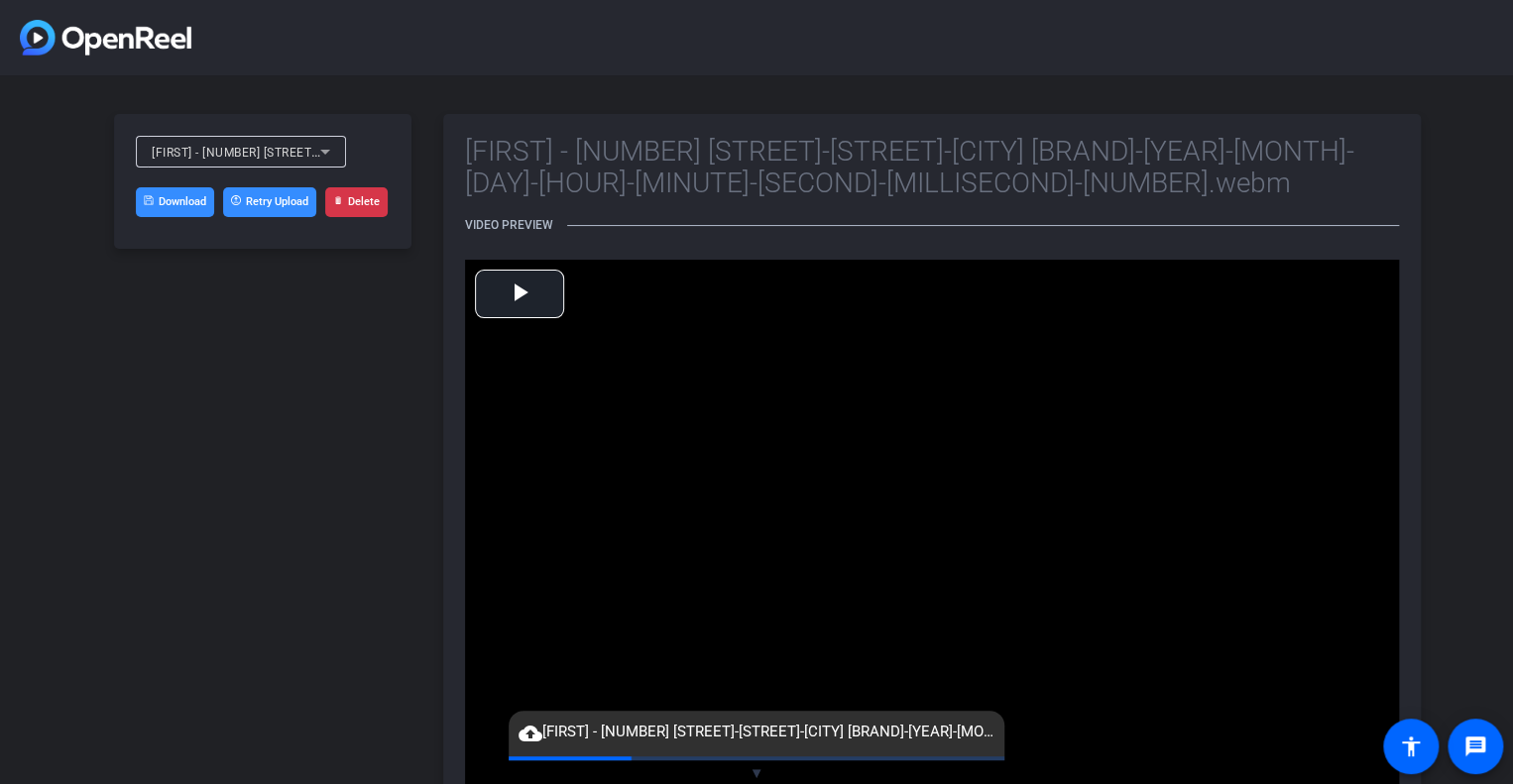 click 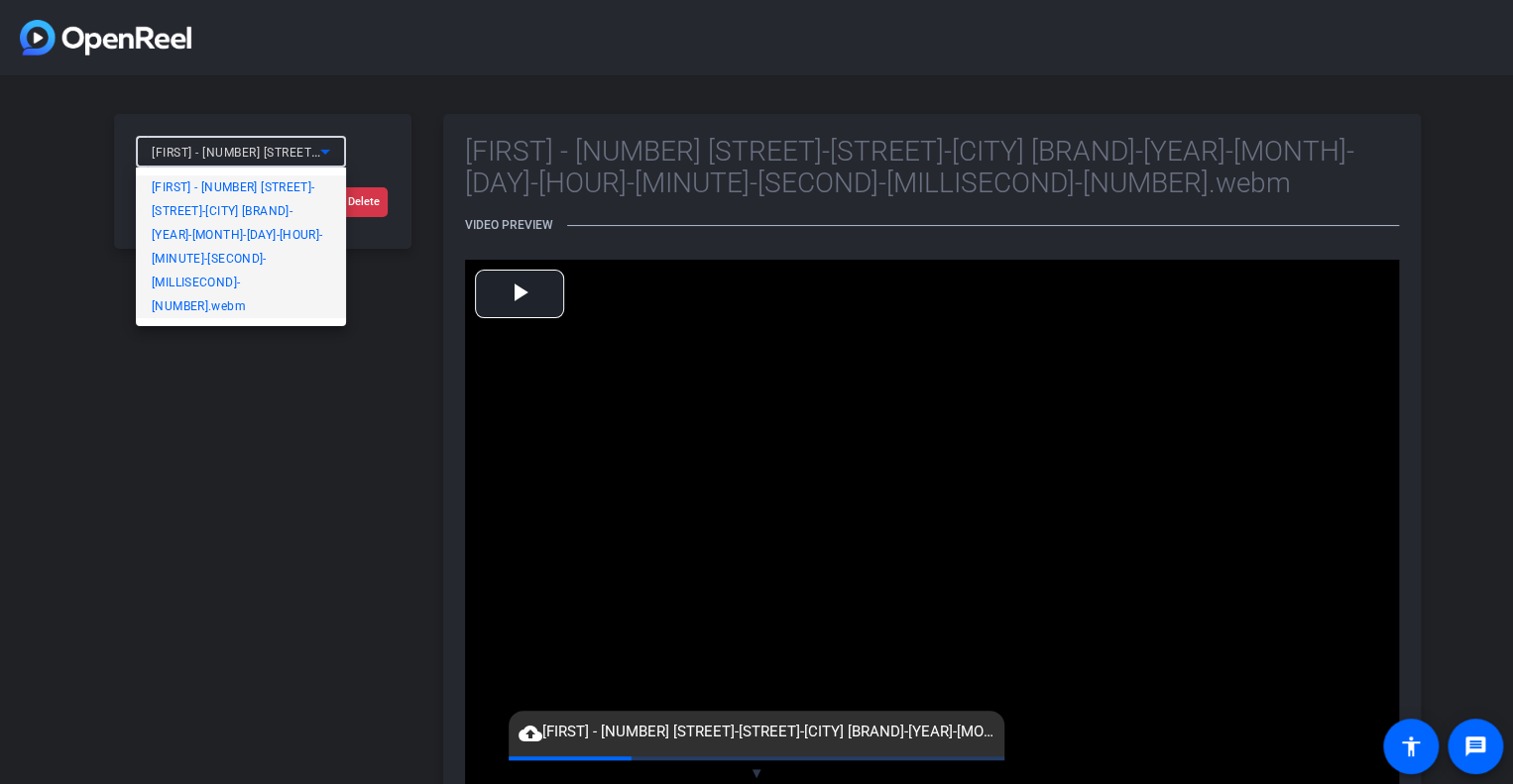 click on "[FIRST] - 2 Alt-Alternate-[FIRST] Beightol-Chrome-2025-08-05-13-54-59-800-0.webm" at bounding box center [241, 247] 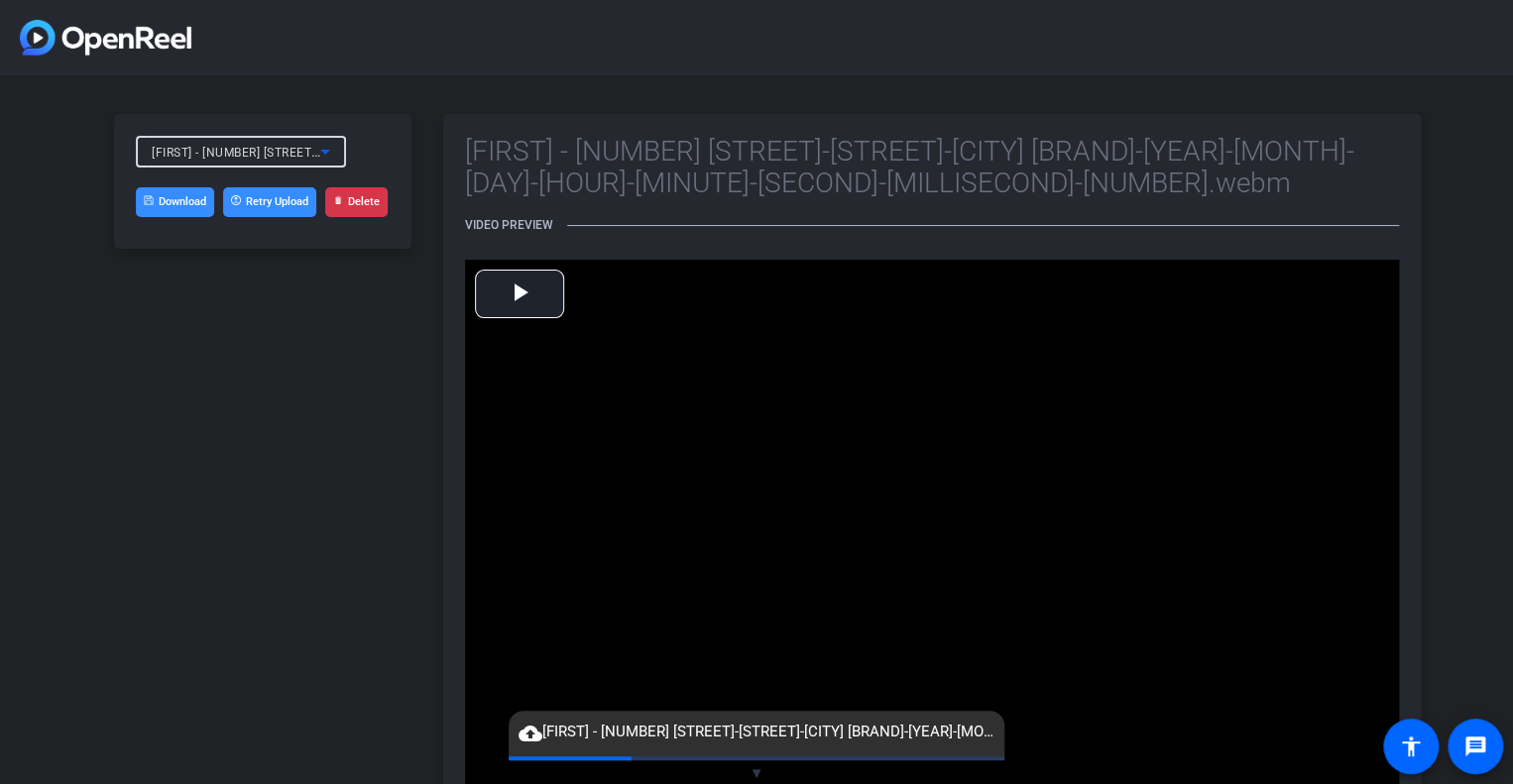 click on "Download" 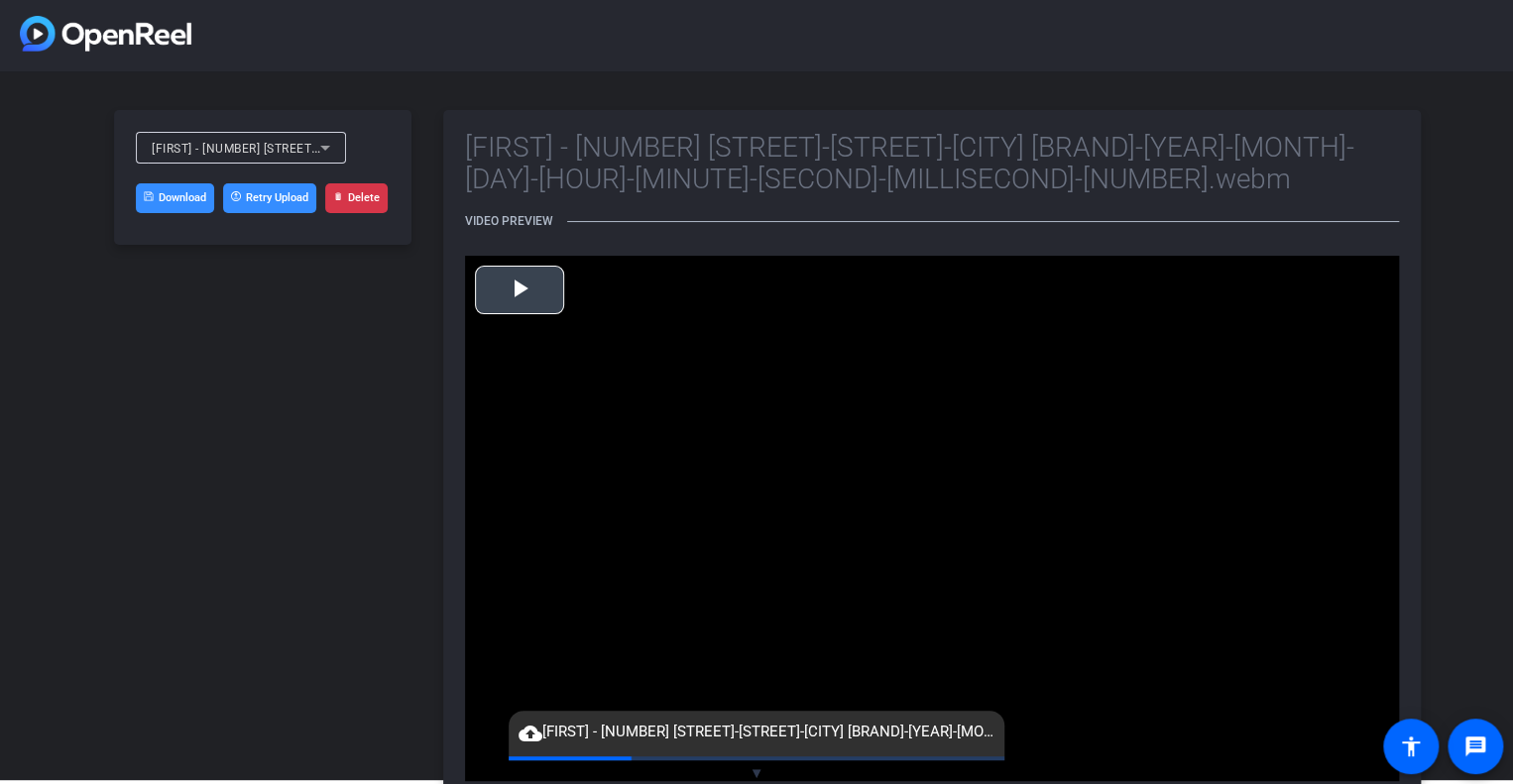 scroll, scrollTop: 60, scrollLeft: 0, axis: vertical 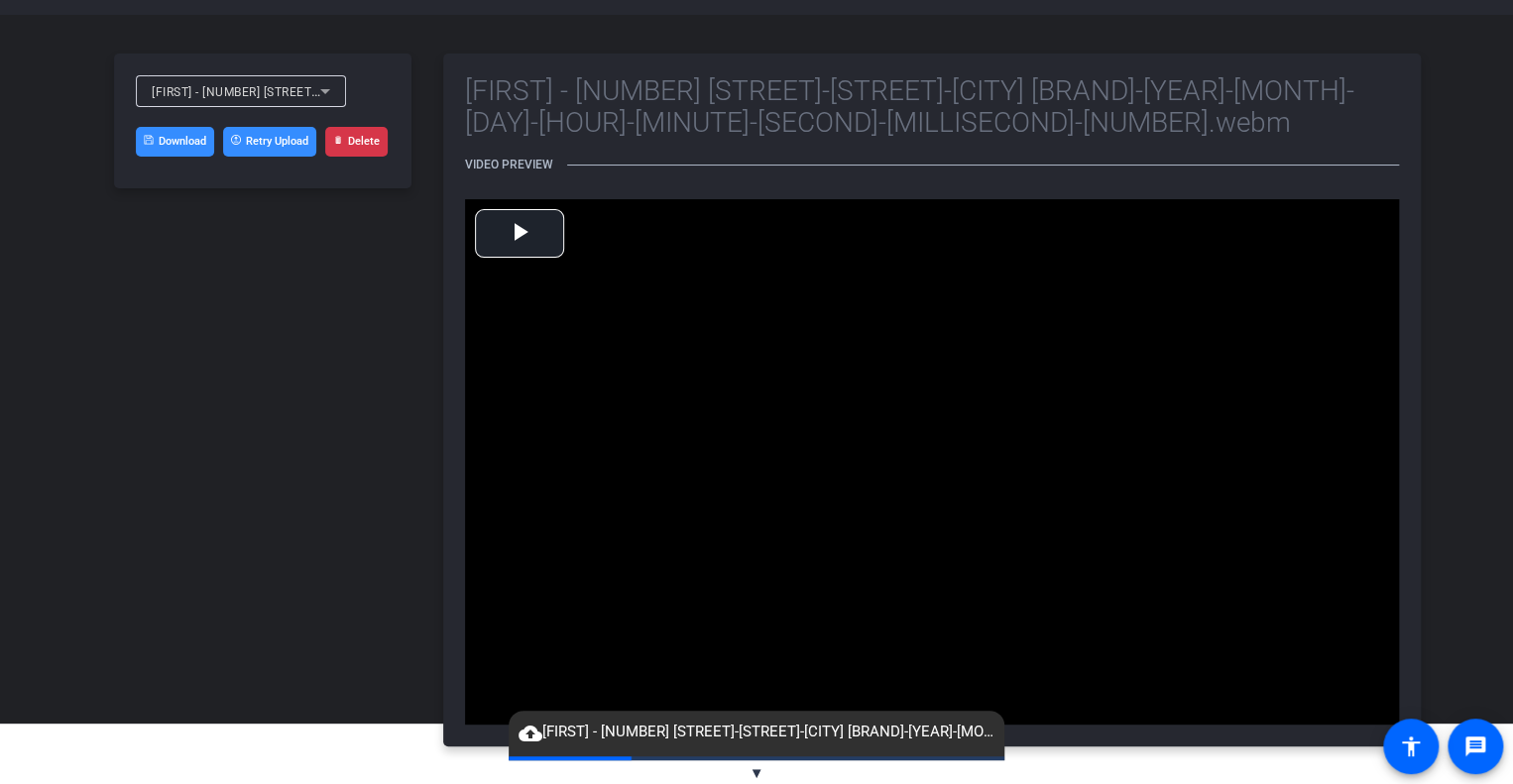 click on "cloud_upload   Alex - 2 Alt-Alternate-Alexandria Beightol-Chrome-2025-08-05-13-54-59-800-0.webm" 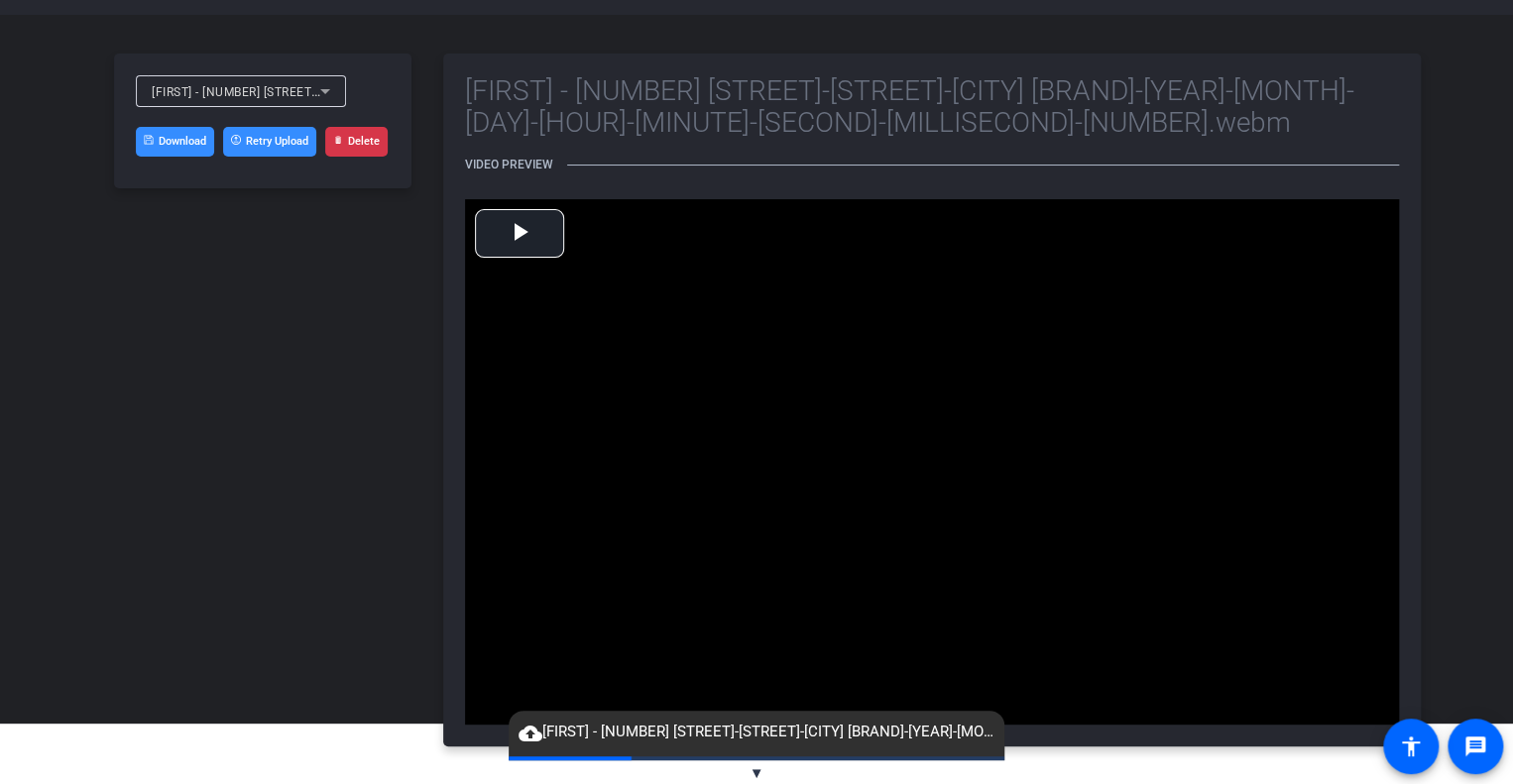 click on "▼" 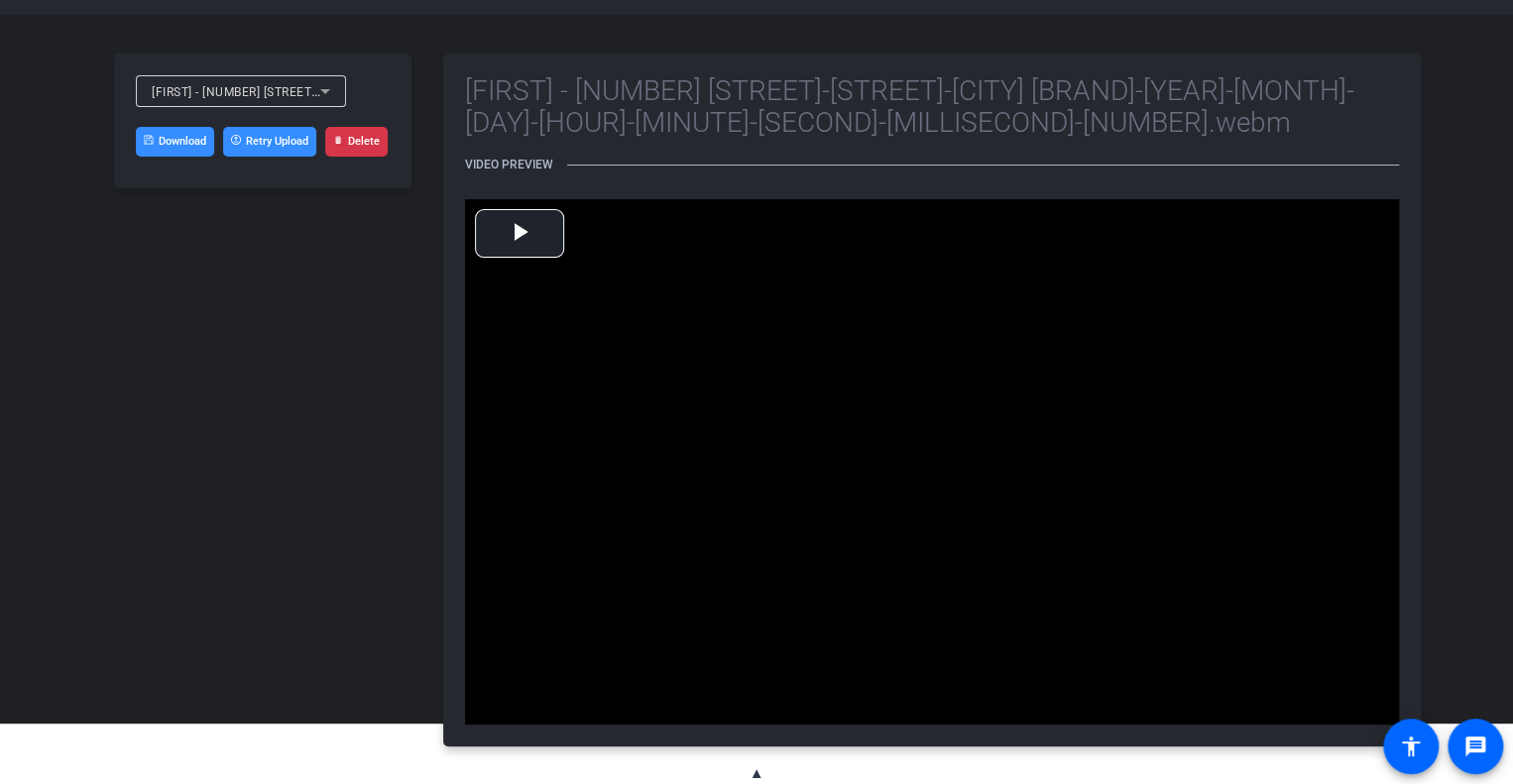 click on "▲" 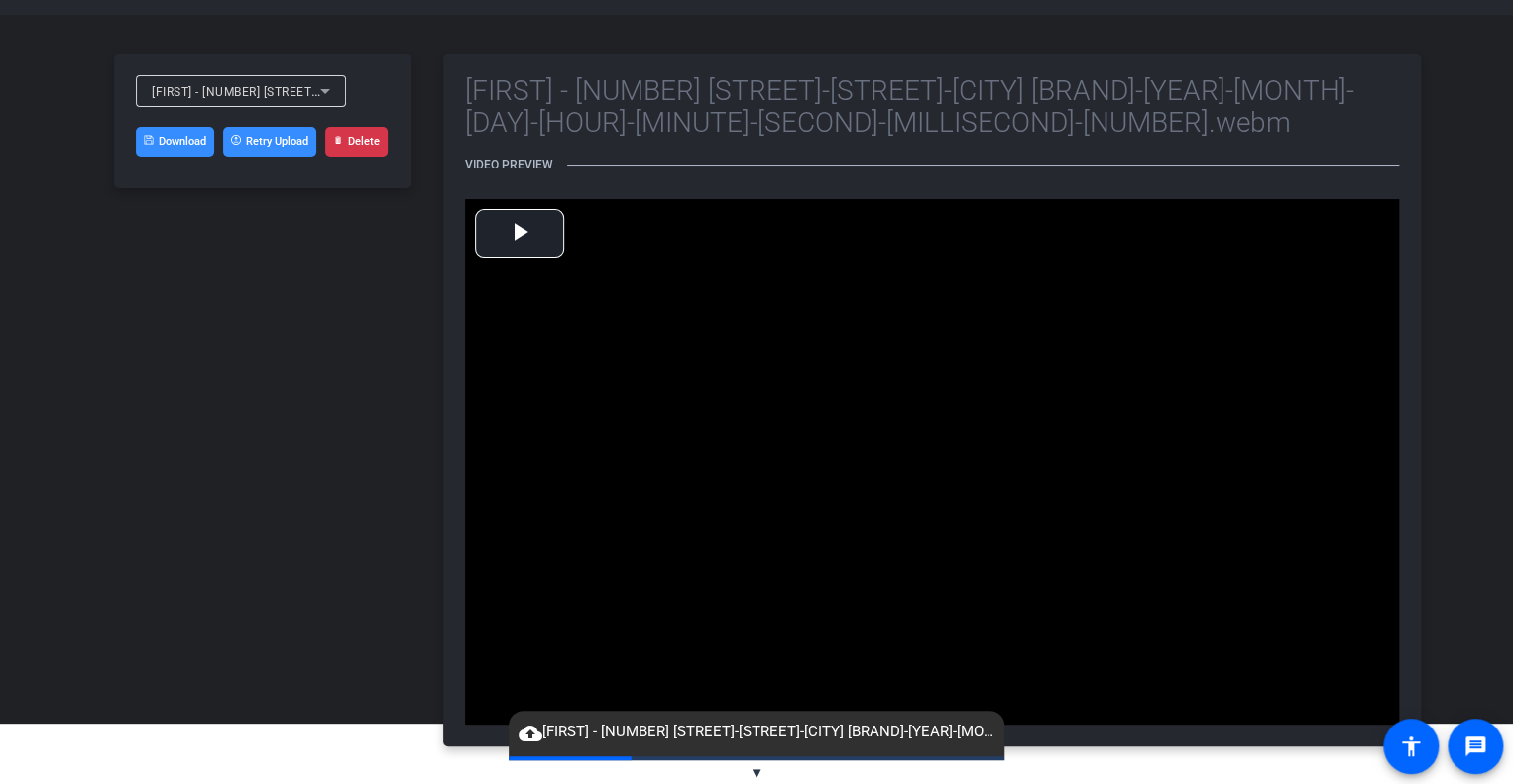 click on "cloud_upload" 